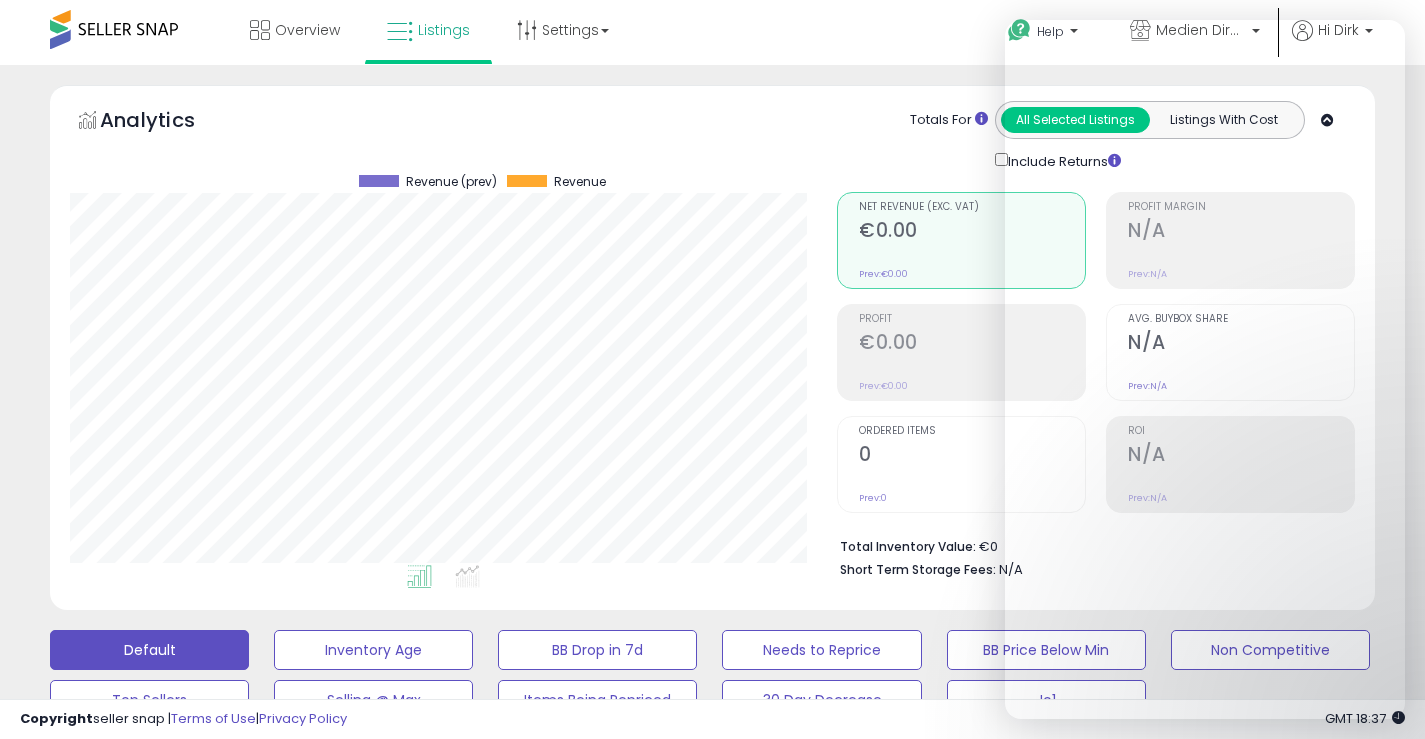 select on "**" 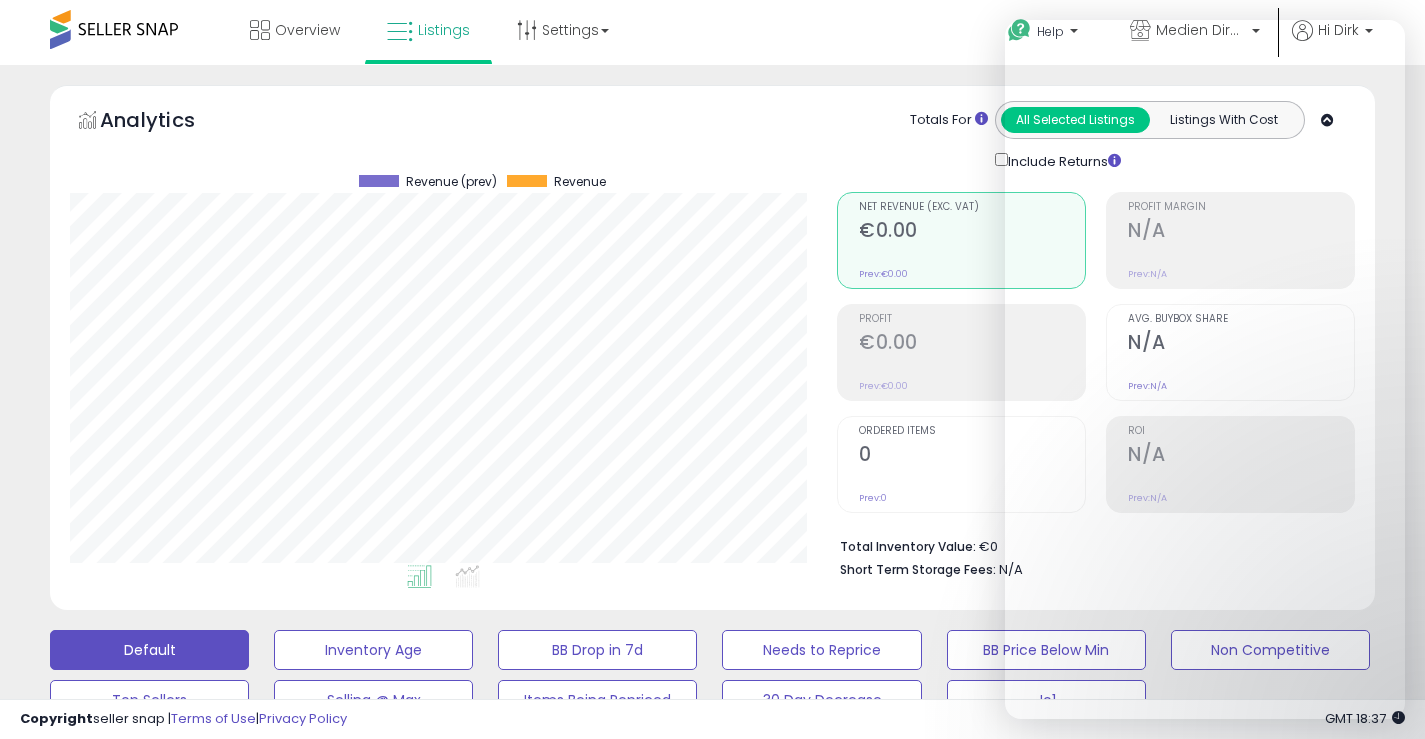 scroll, scrollTop: 481, scrollLeft: 0, axis: vertical 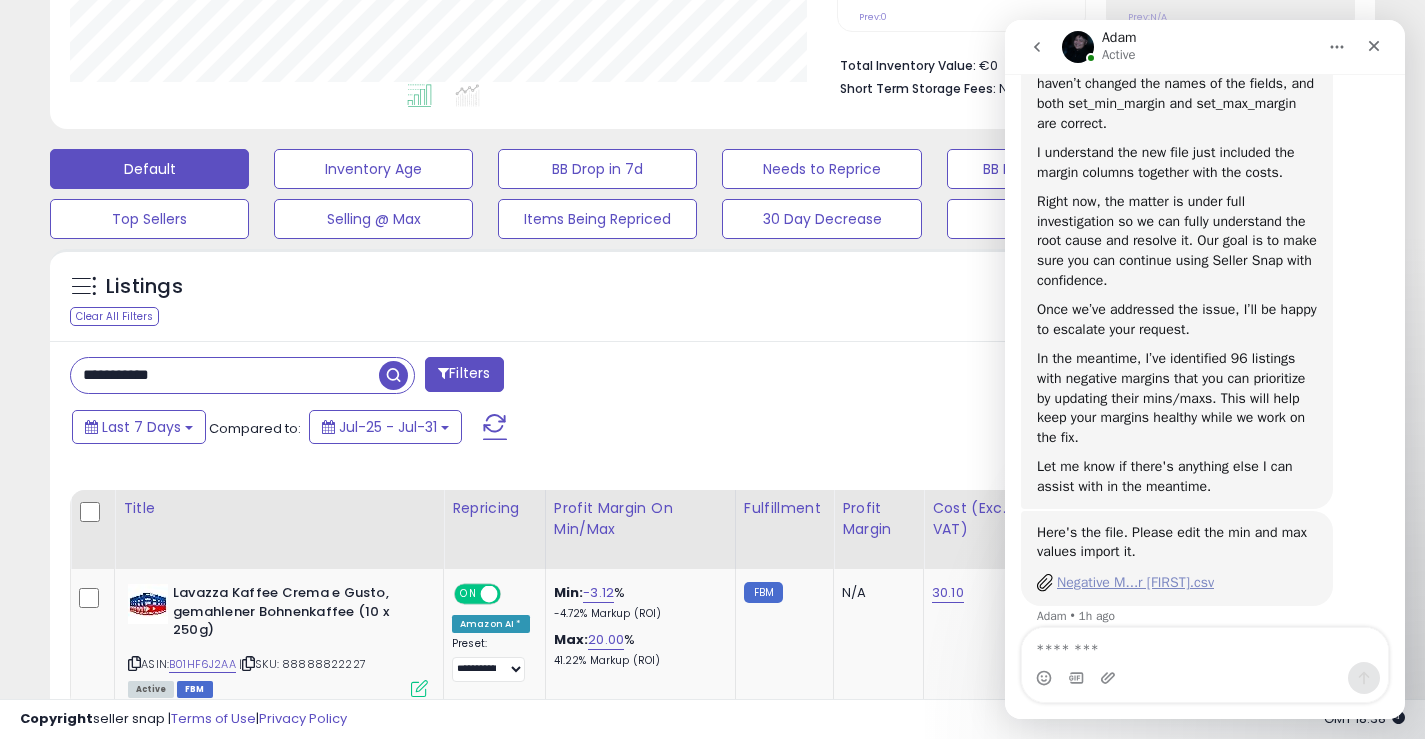 click on "Negative M...r [NAME].csv" at bounding box center (1135, 582) 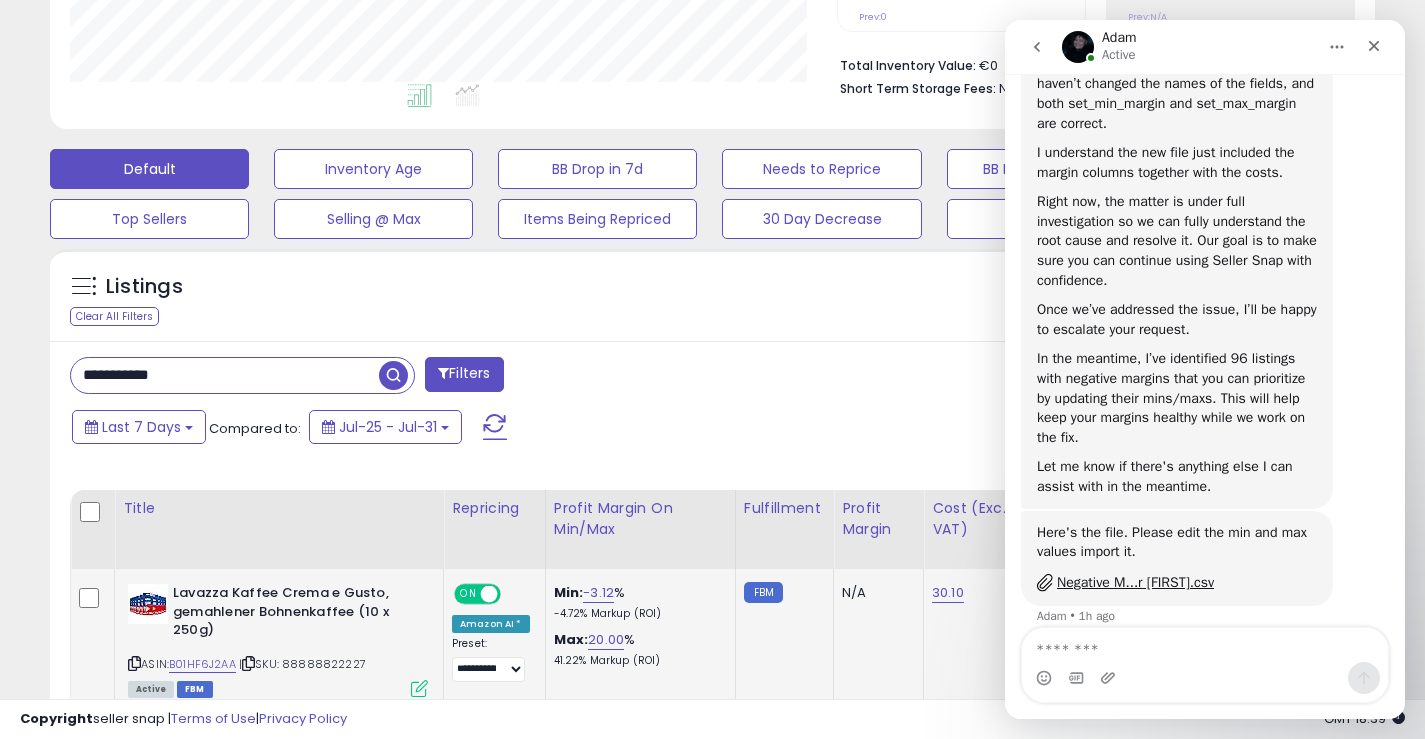 click on "Min:  -3.12 %   -4.72%  Markup (ROI) Max:  20.00 %   41.22%  Markup (ROI)" 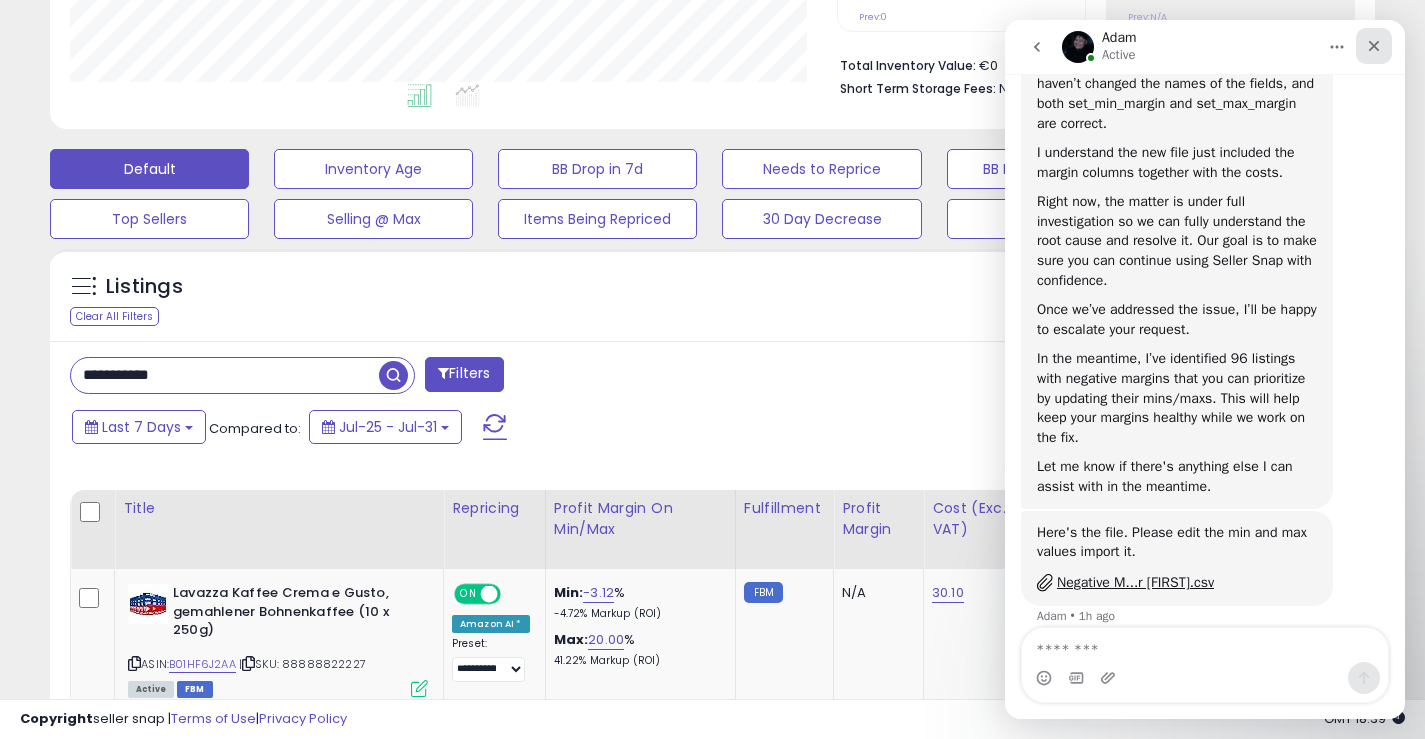 click 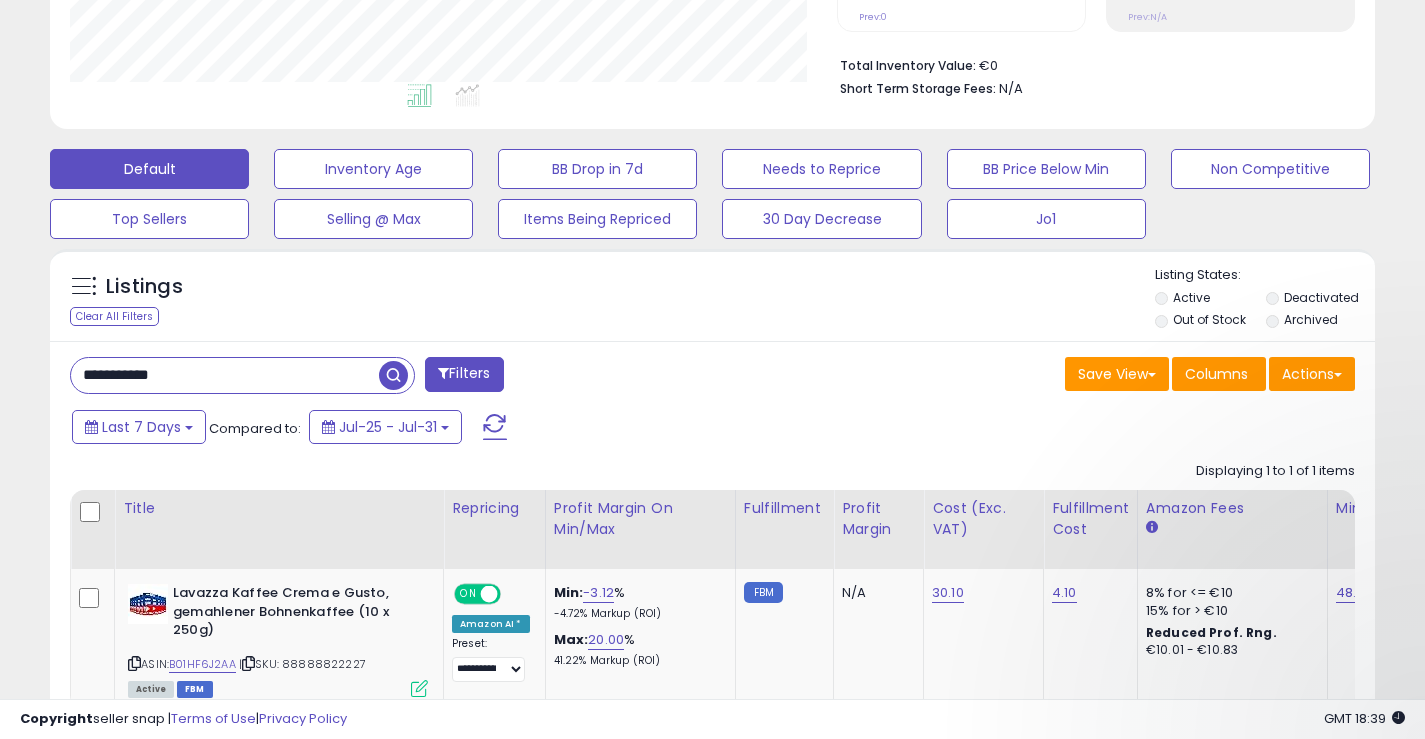 scroll, scrollTop: 0, scrollLeft: 0, axis: both 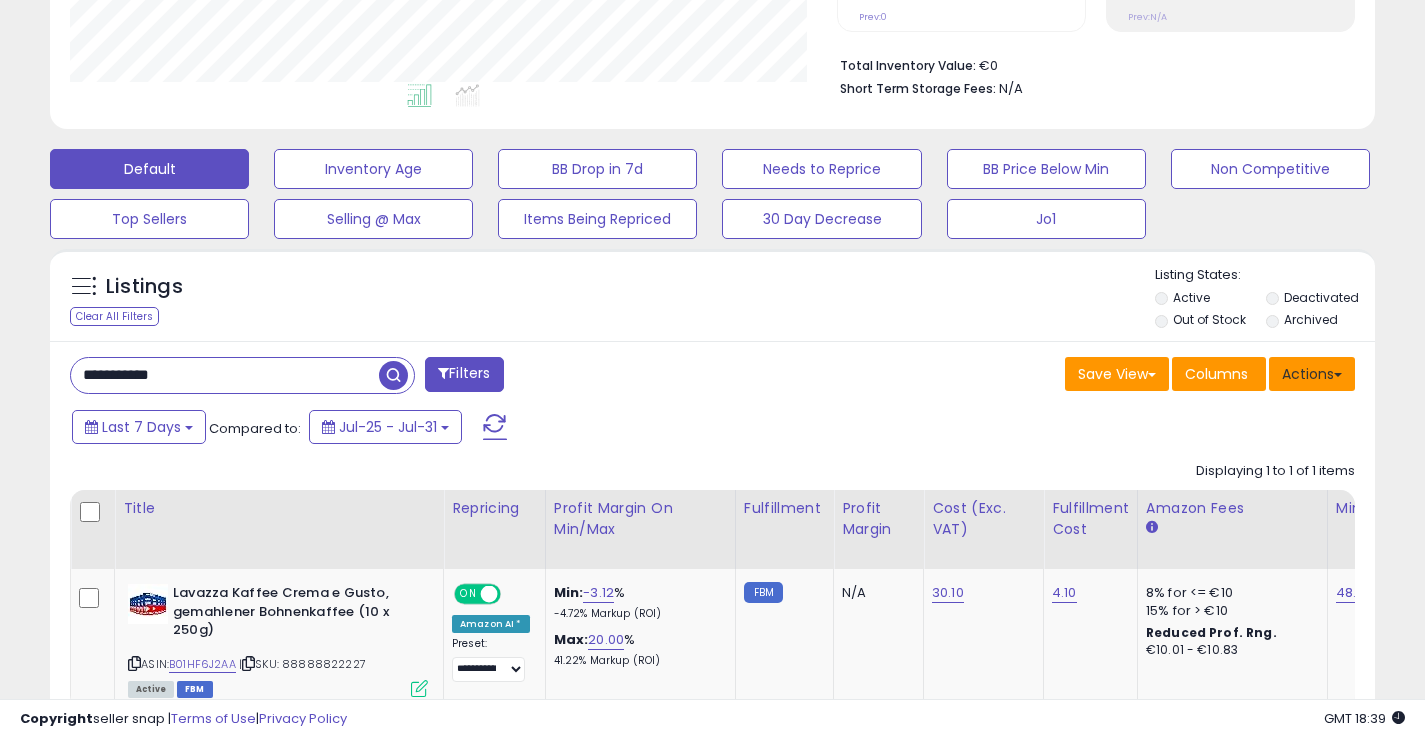 click on "Actions" at bounding box center [1312, 374] 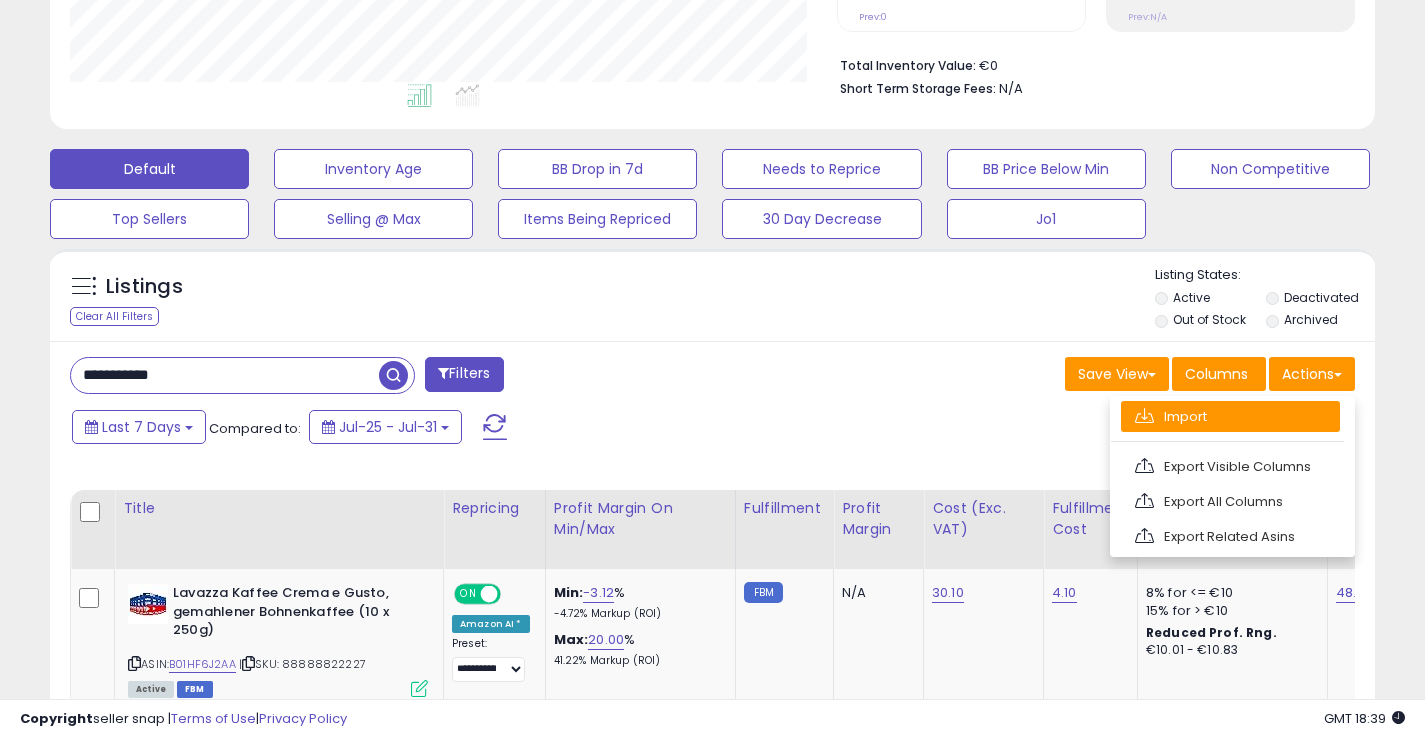 click on "Import" at bounding box center (1230, 416) 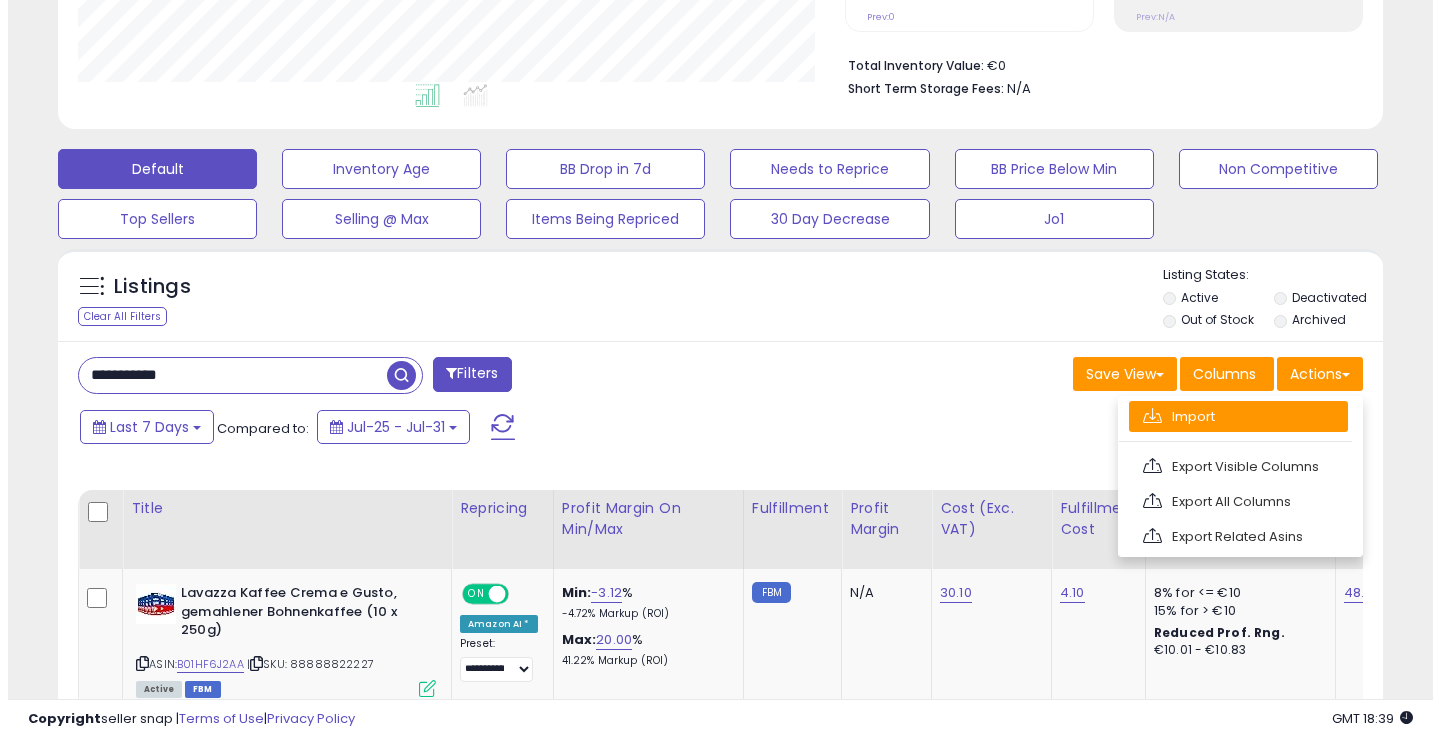 scroll, scrollTop: 999590, scrollLeft: 999224, axis: both 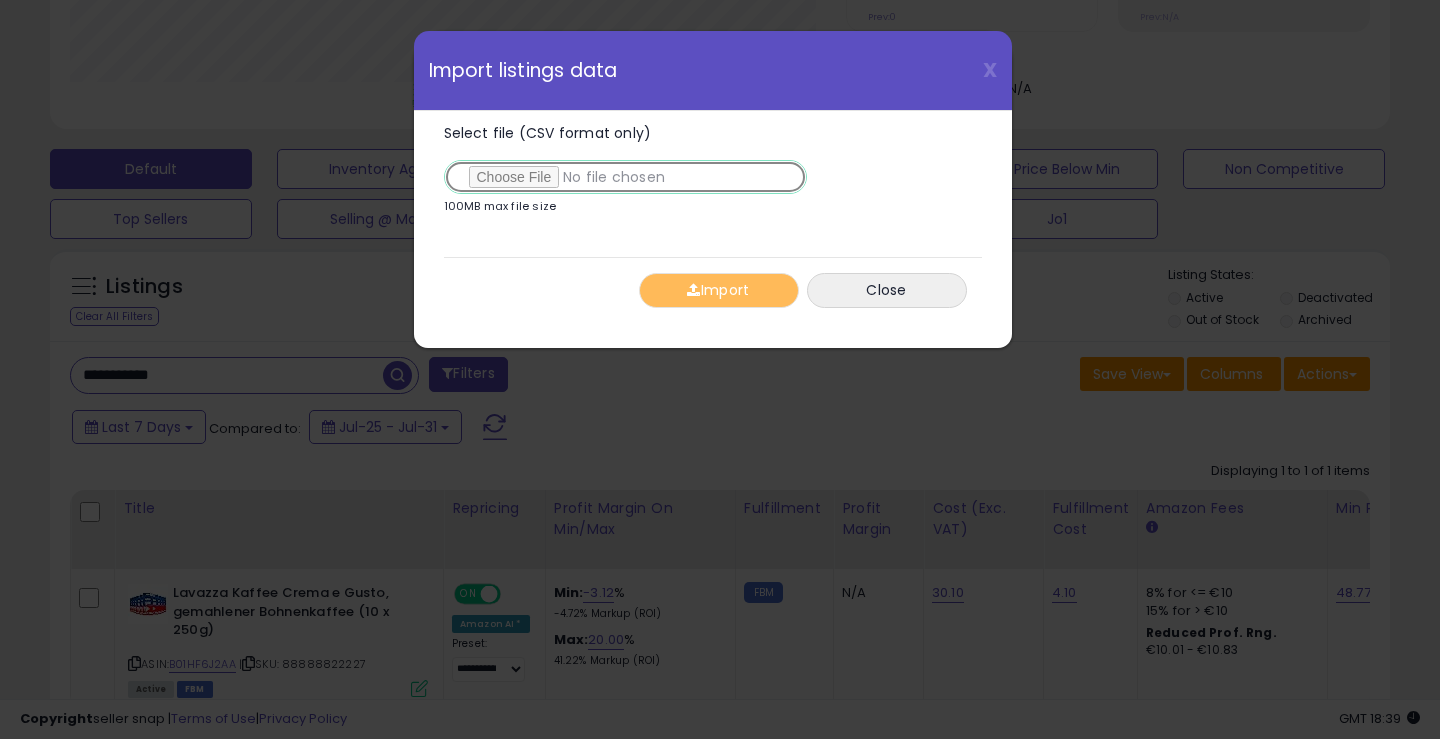 click on "Select file (CSV format only)" at bounding box center [625, 177] 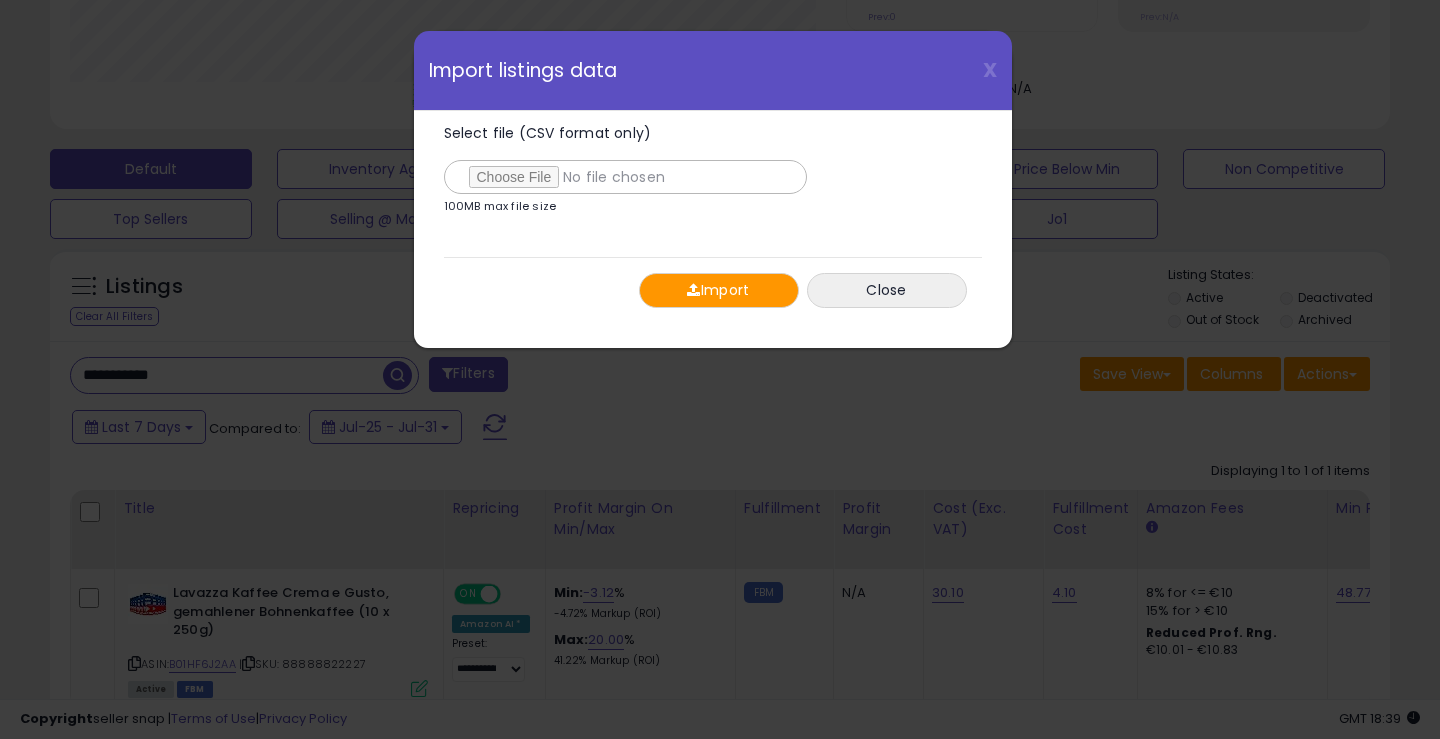 click on "Import" at bounding box center [719, 290] 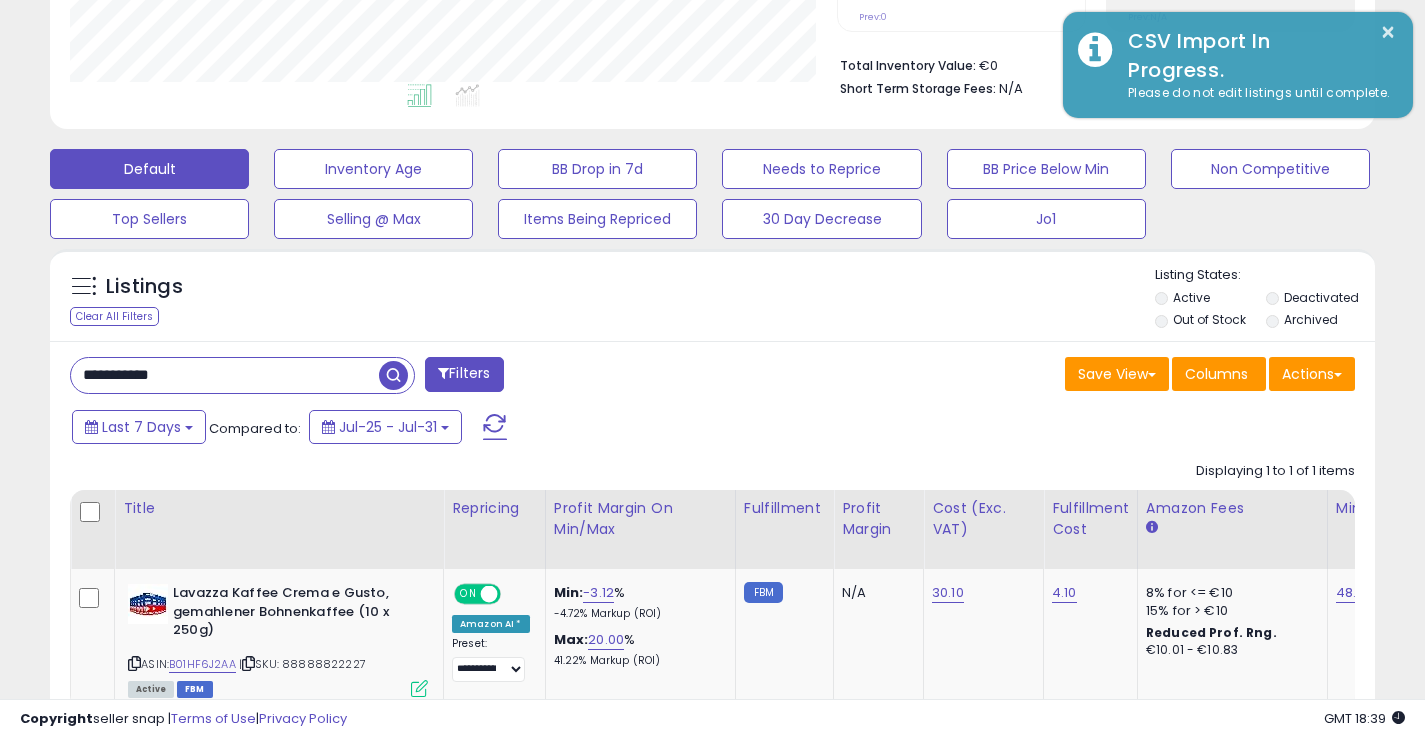 scroll, scrollTop: 410, scrollLeft: 767, axis: both 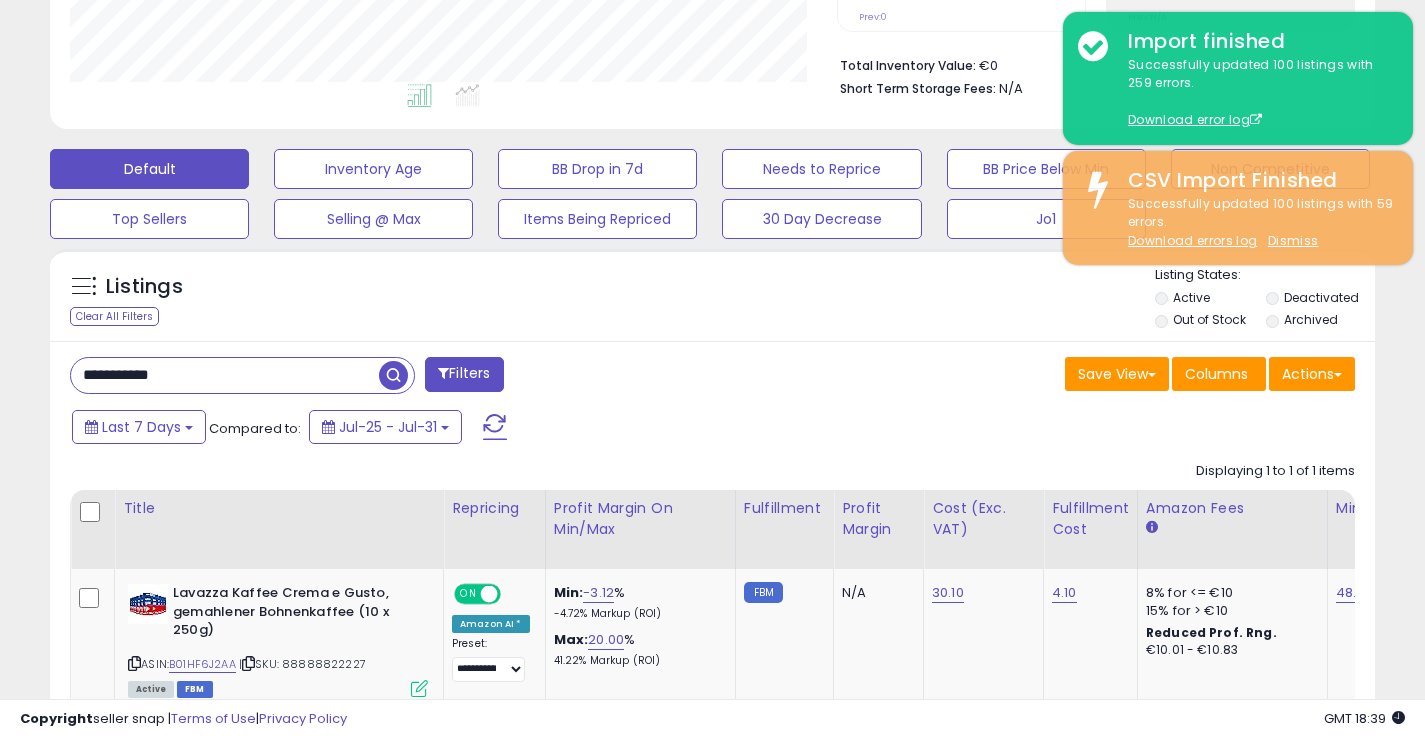 drag, startPoint x: 201, startPoint y: 372, endPoint x: 15, endPoint y: 363, distance: 186.21762 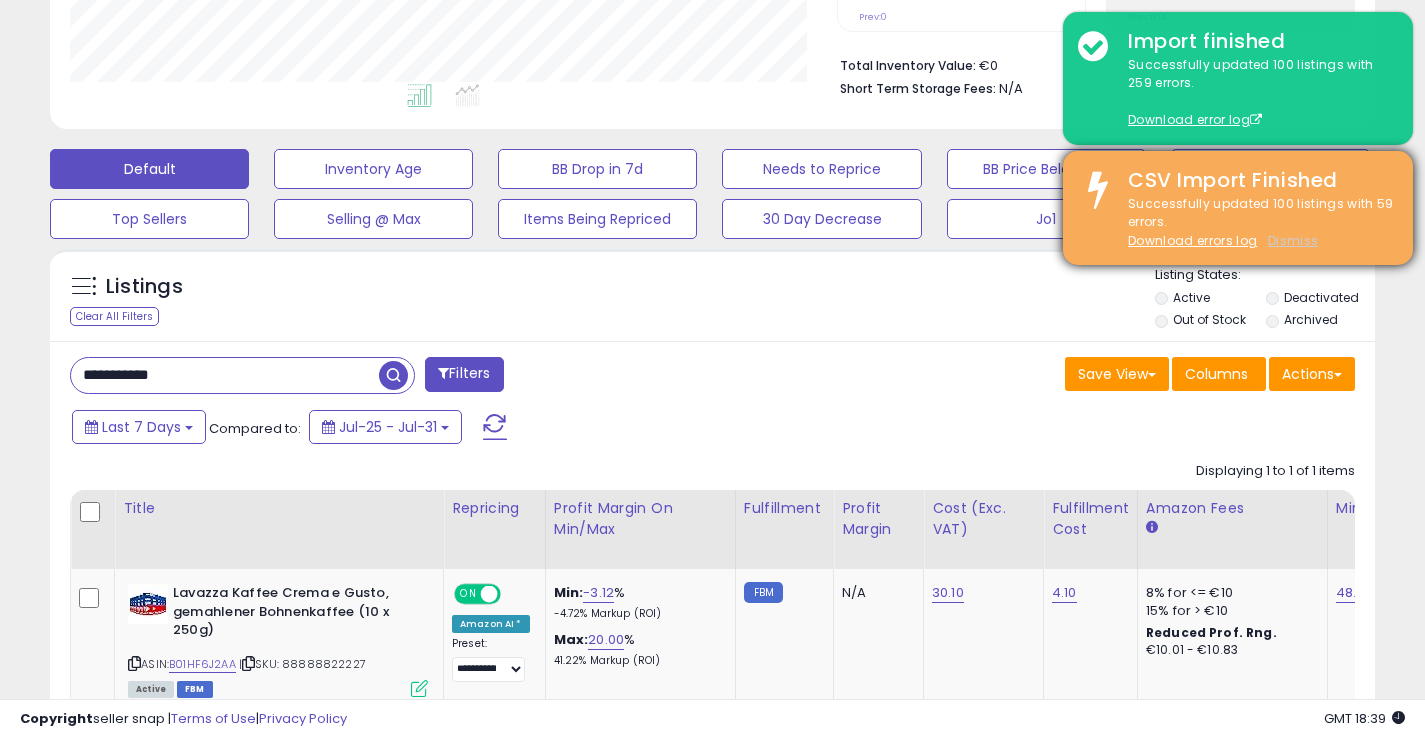 click on "Dismiss" at bounding box center (1293, 240) 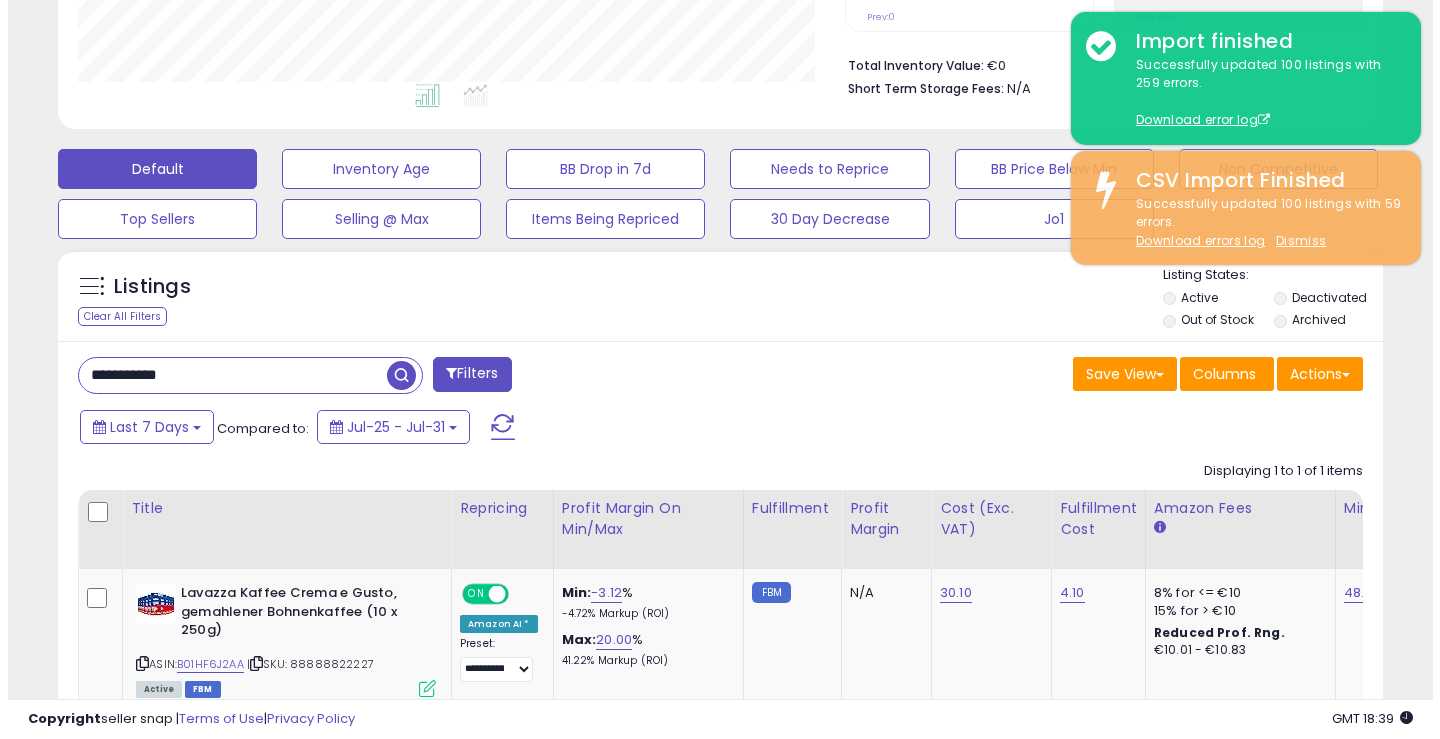 scroll, scrollTop: 999590, scrollLeft: 999224, axis: both 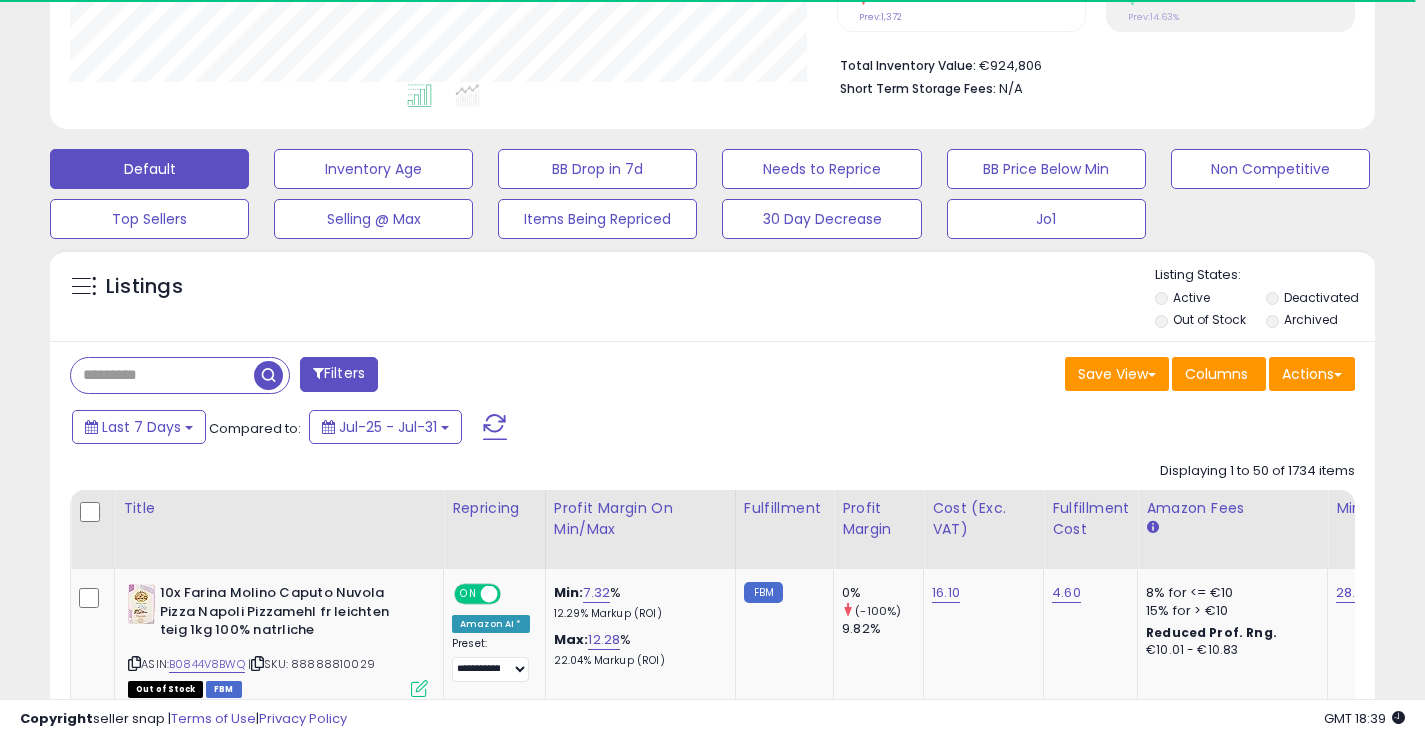 click at bounding box center (162, 375) 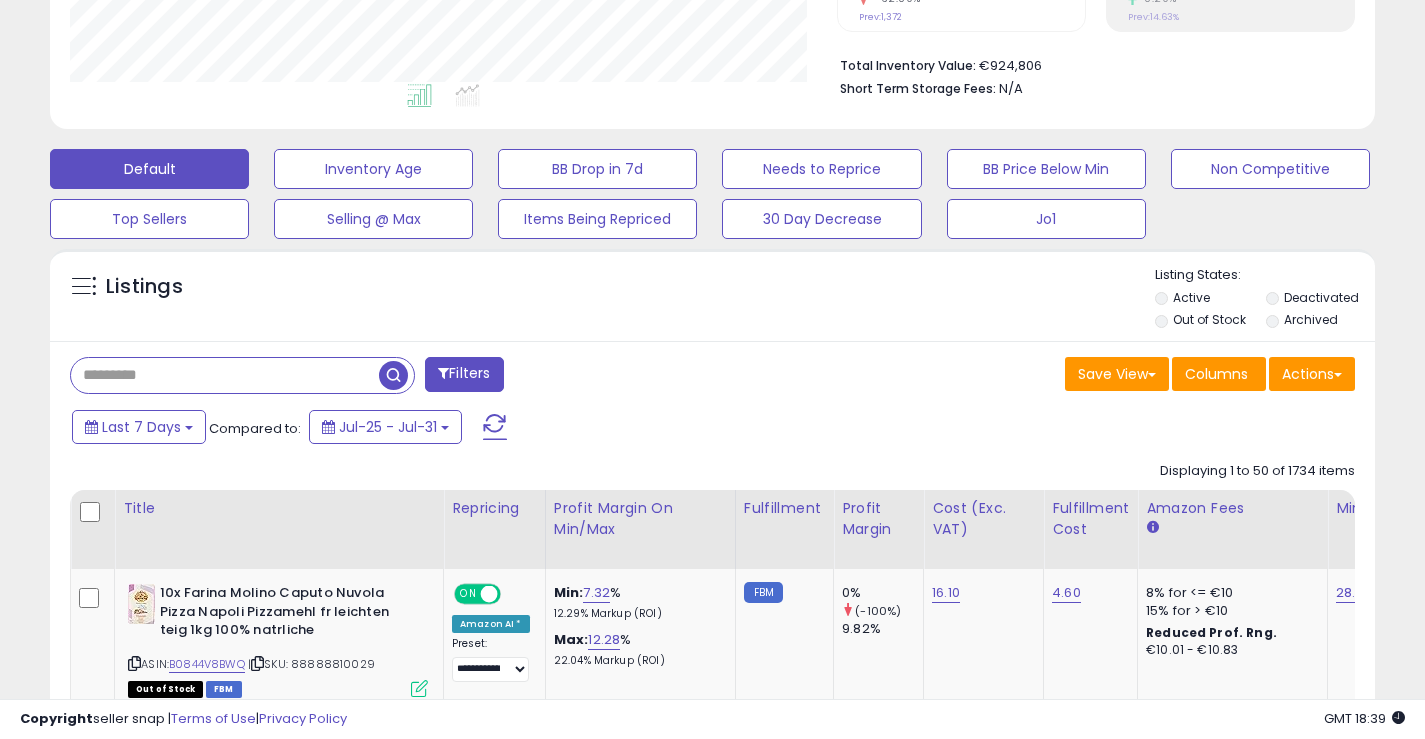 scroll, scrollTop: 999590, scrollLeft: 999233, axis: both 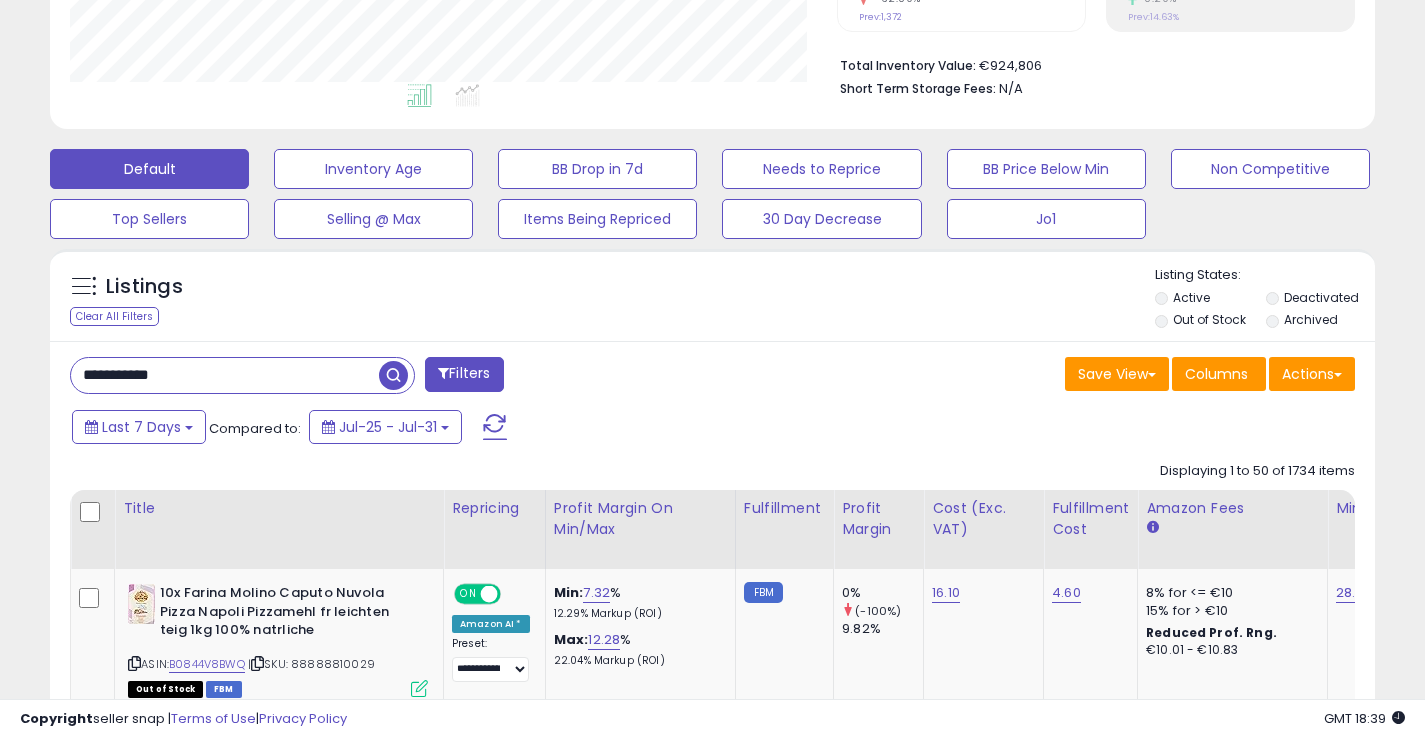 type on "**********" 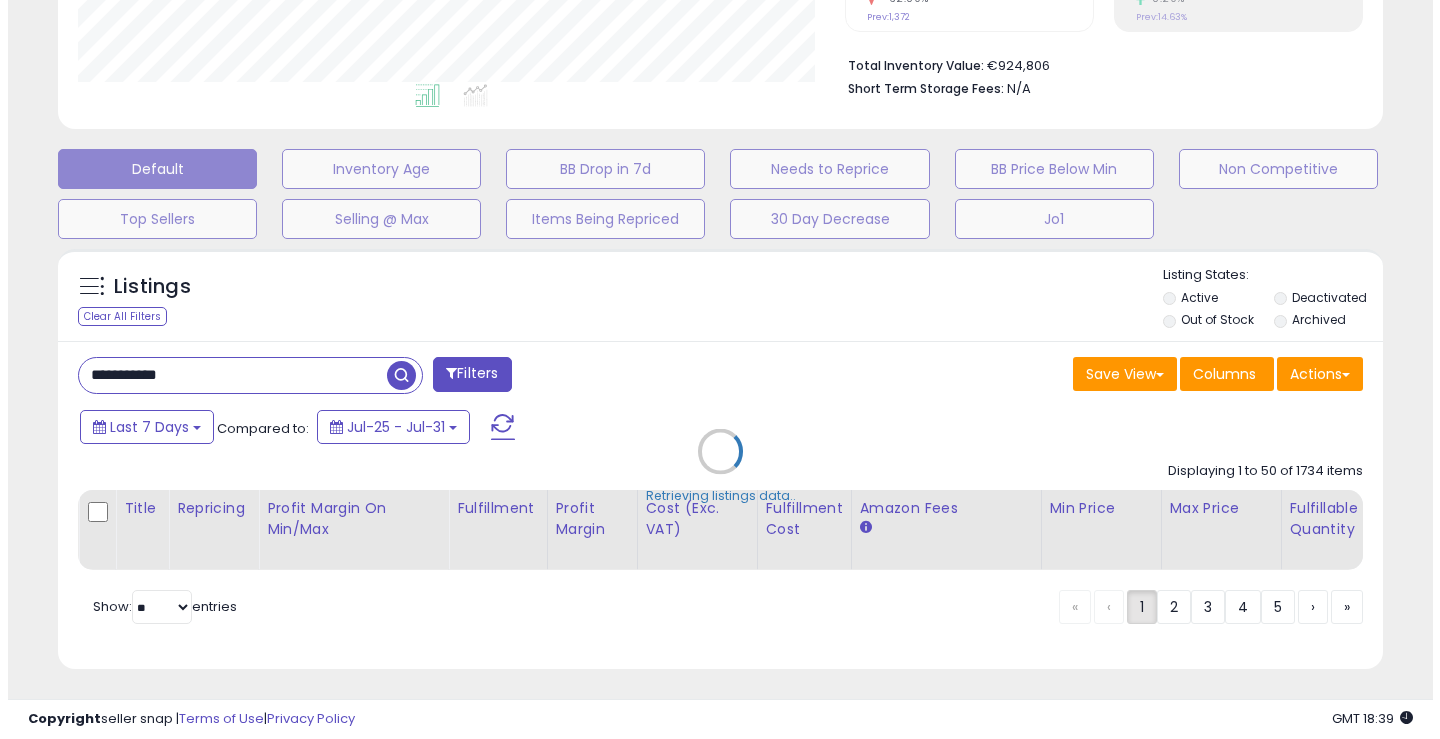 scroll, scrollTop: 999590, scrollLeft: 999224, axis: both 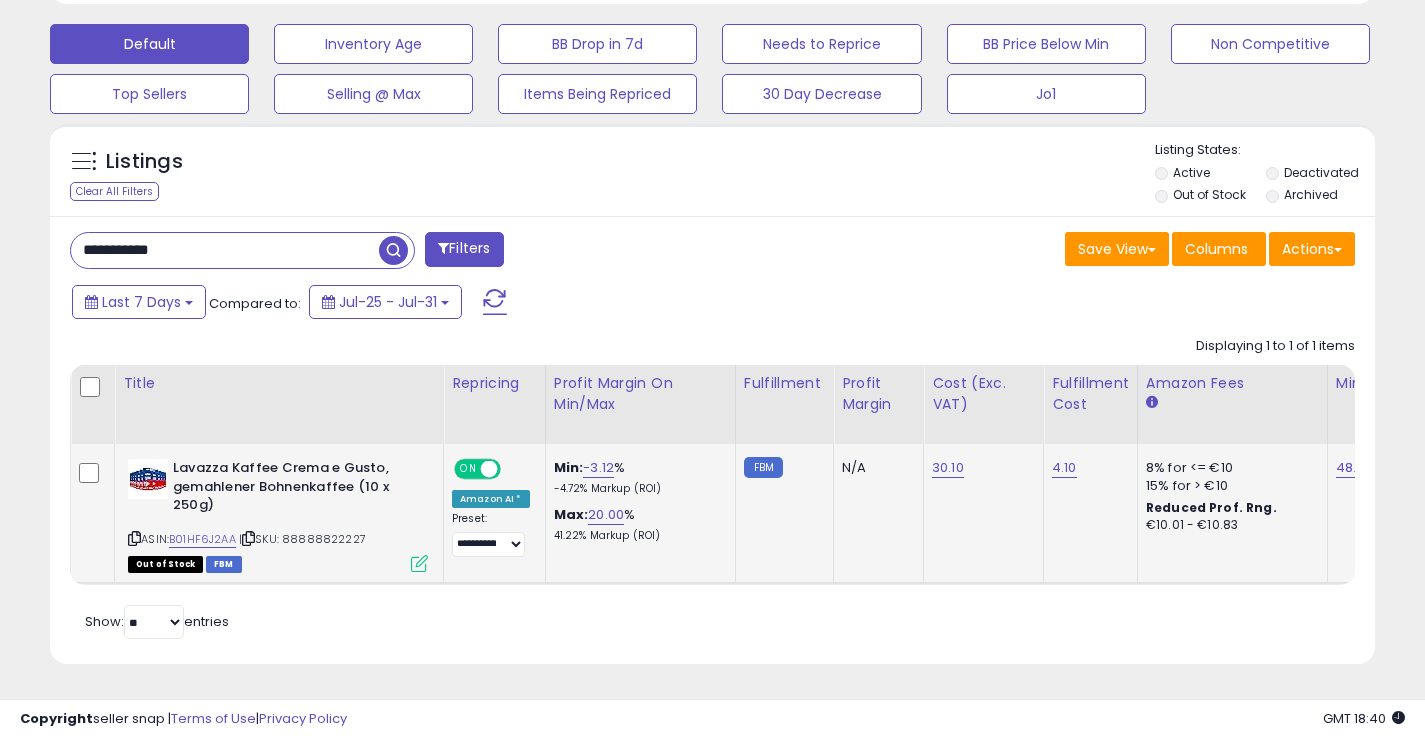 click at bounding box center [419, 563] 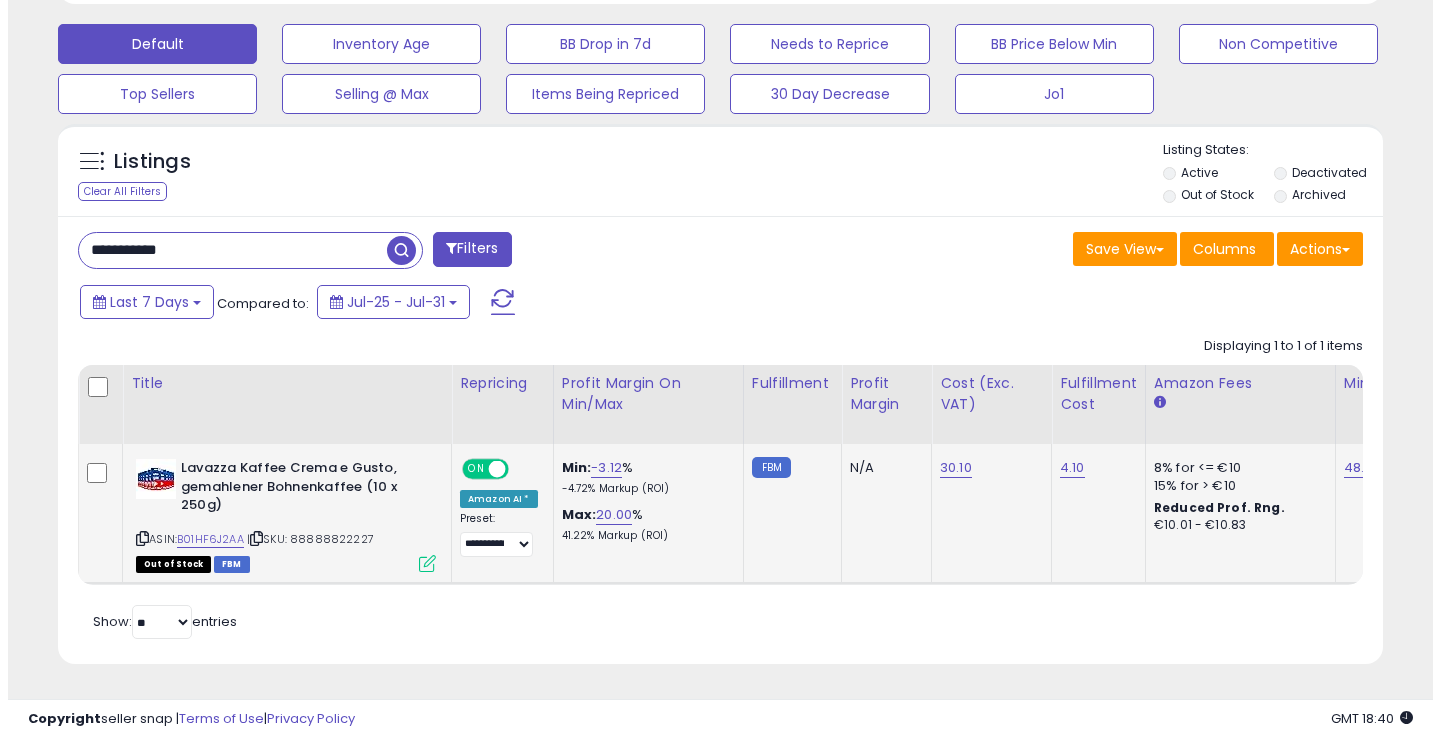 scroll, scrollTop: 999590, scrollLeft: 999224, axis: both 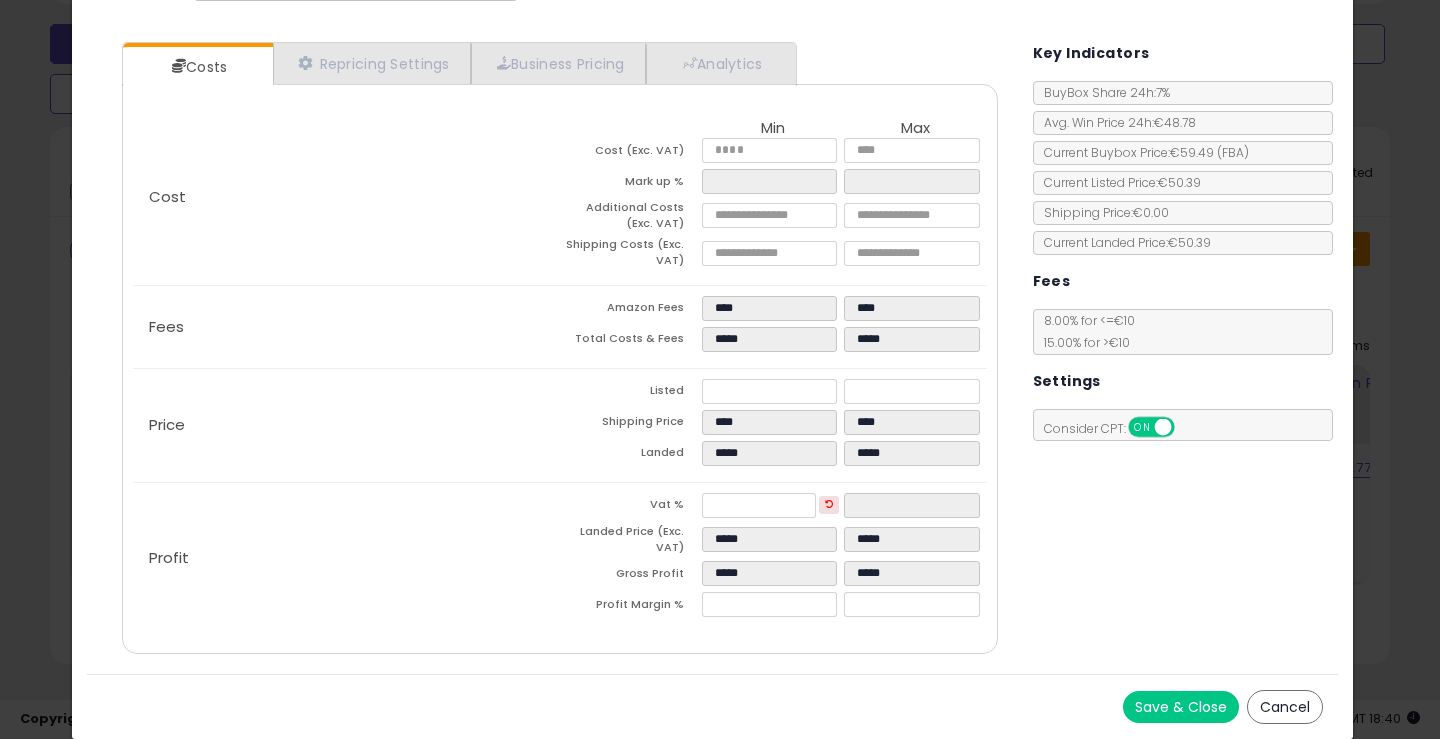 click on "Cancel" at bounding box center [1285, 707] 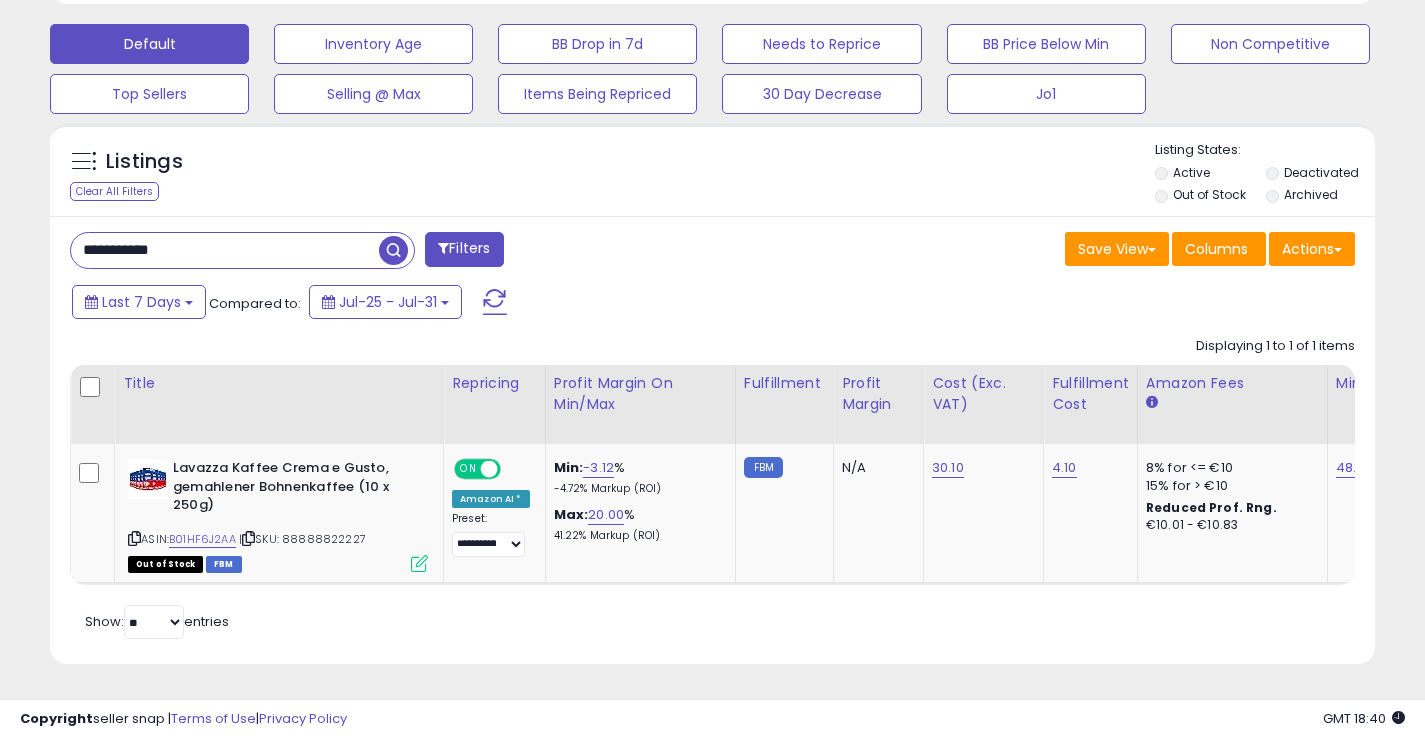 scroll, scrollTop: 410, scrollLeft: 767, axis: both 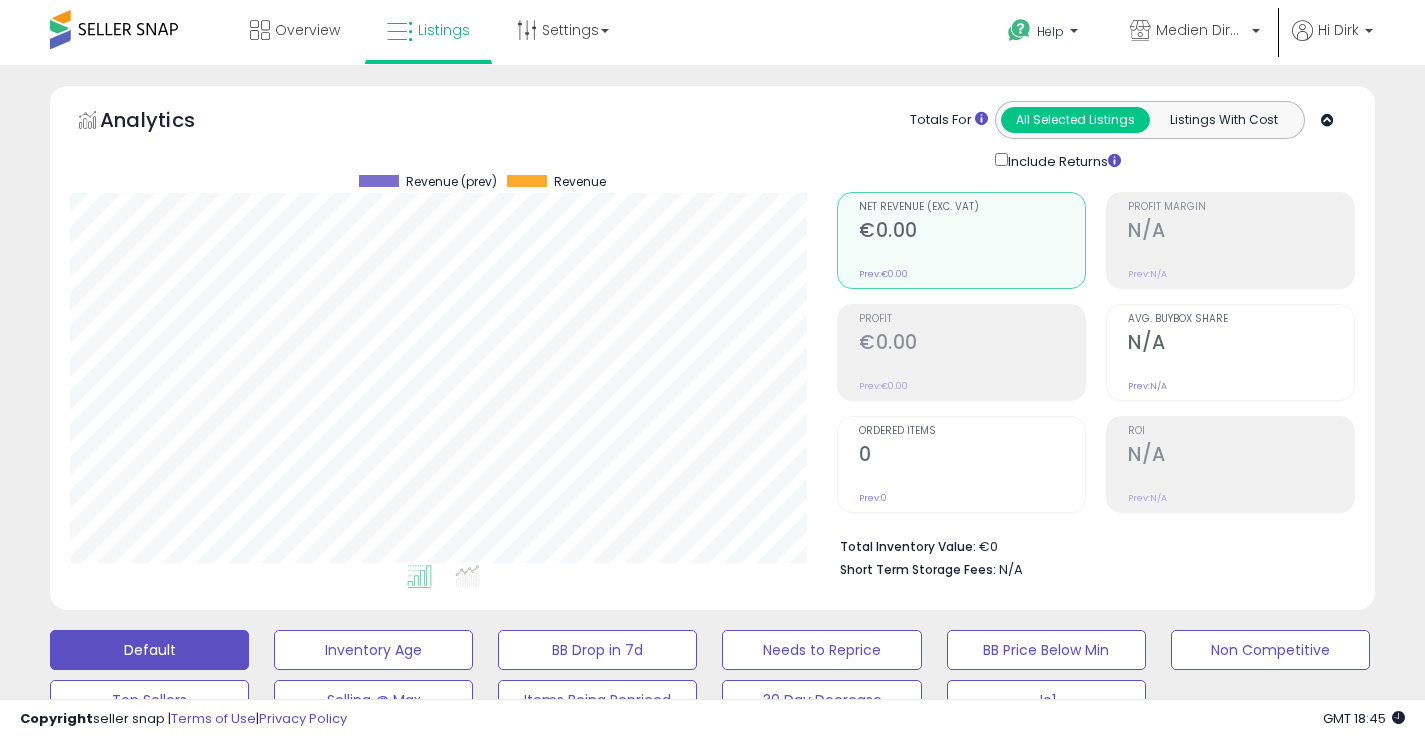 select on "**" 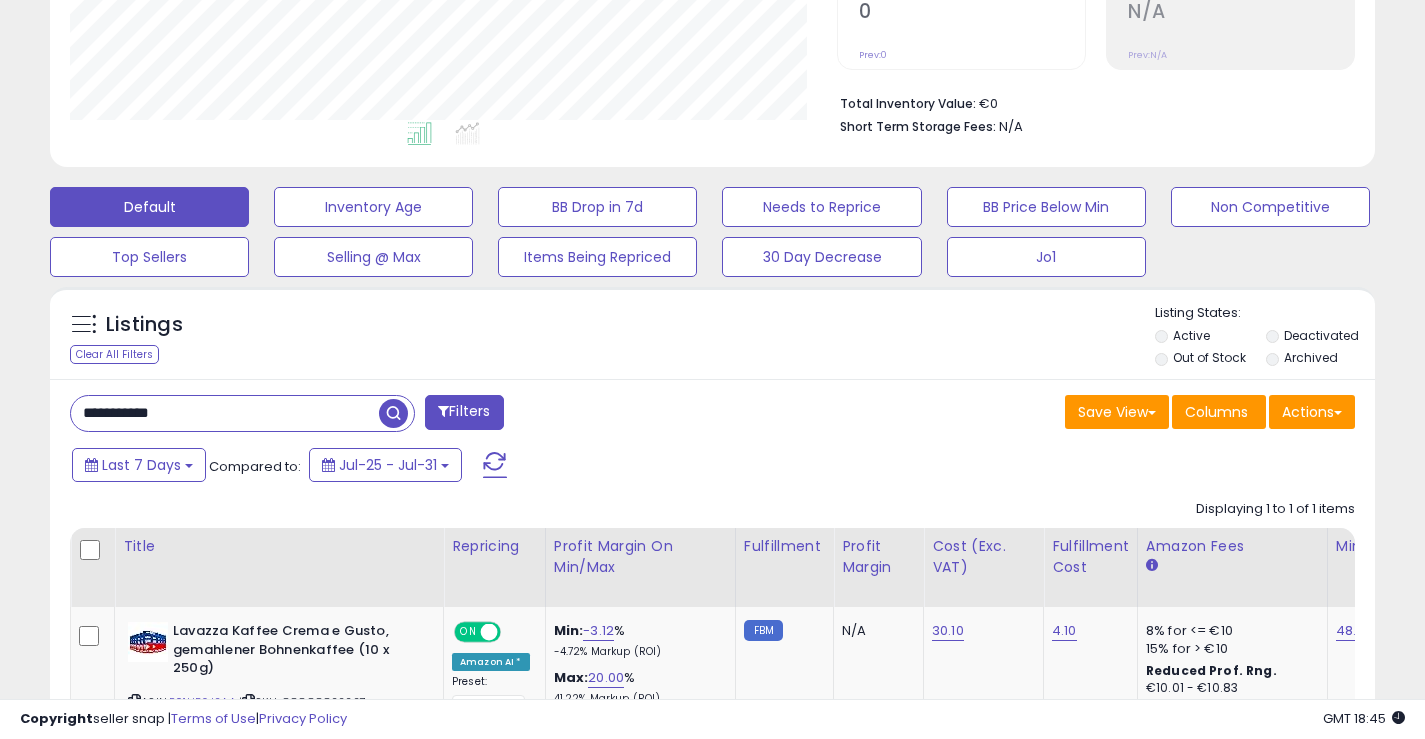 scroll, scrollTop: 0, scrollLeft: 0, axis: both 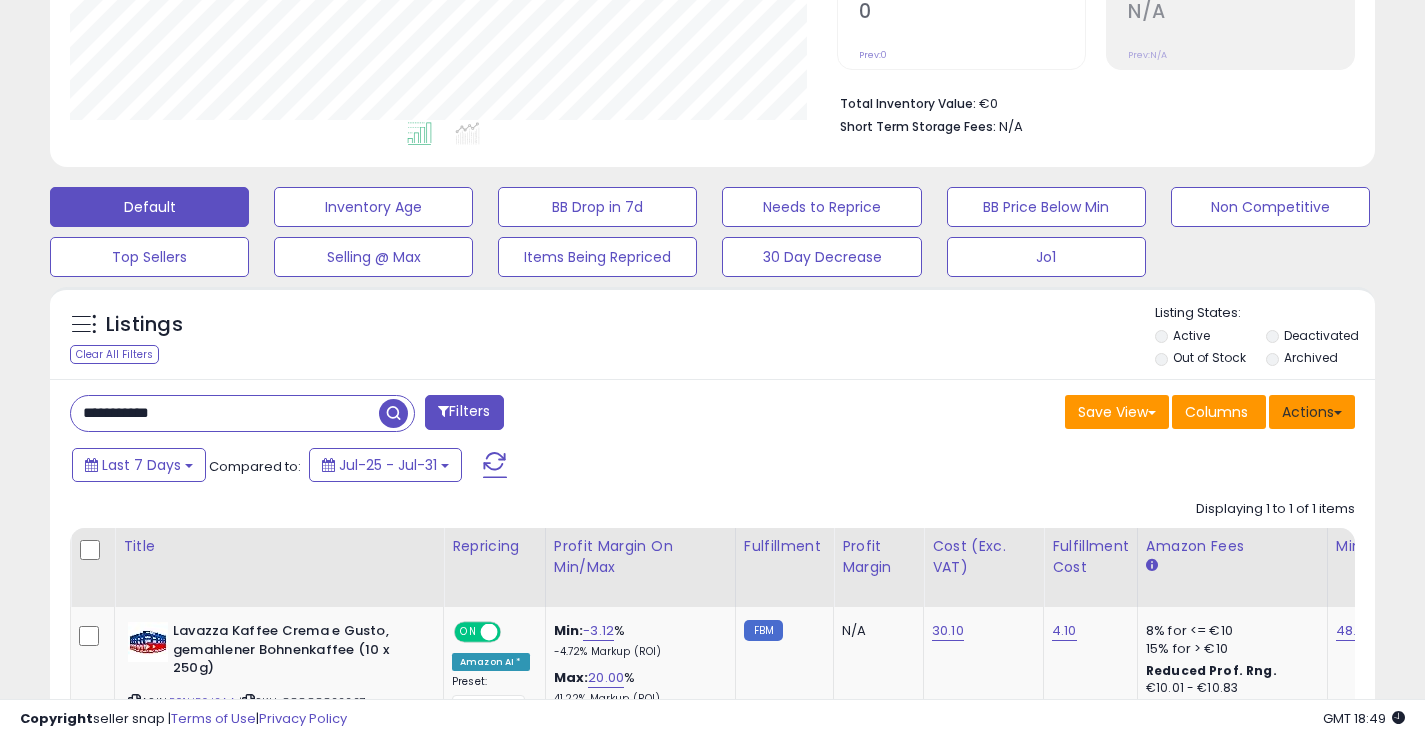 click on "Actions" at bounding box center [1312, 412] 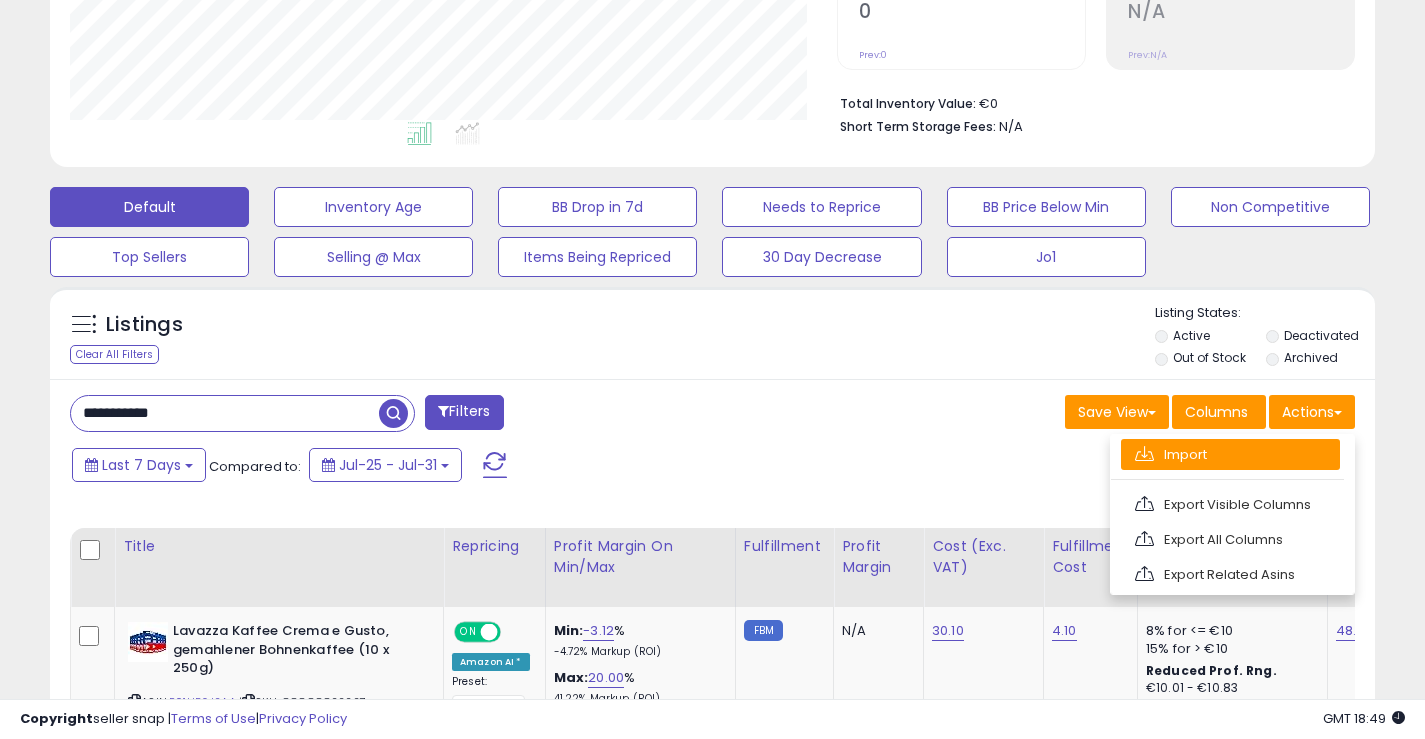 click on "Import" at bounding box center [1230, 454] 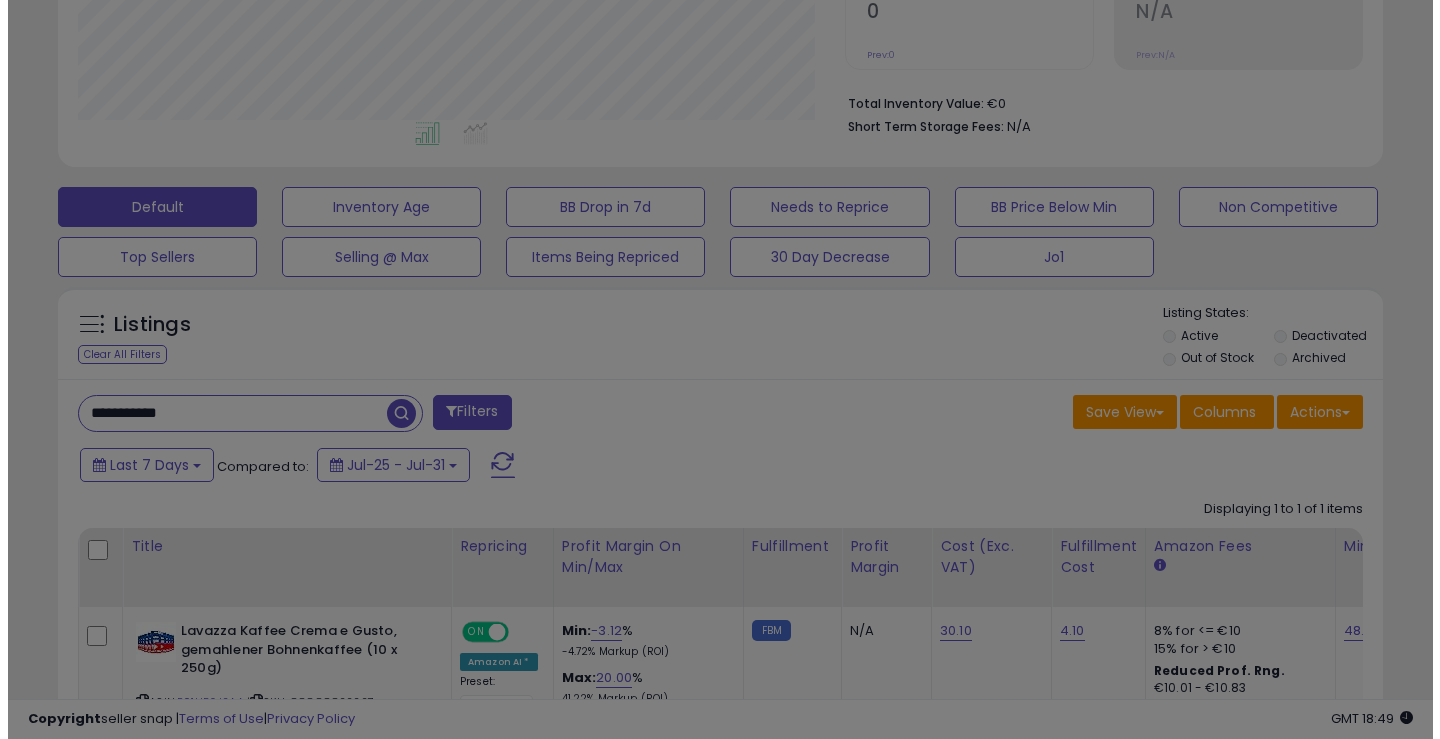 scroll, scrollTop: 999590, scrollLeft: 999224, axis: both 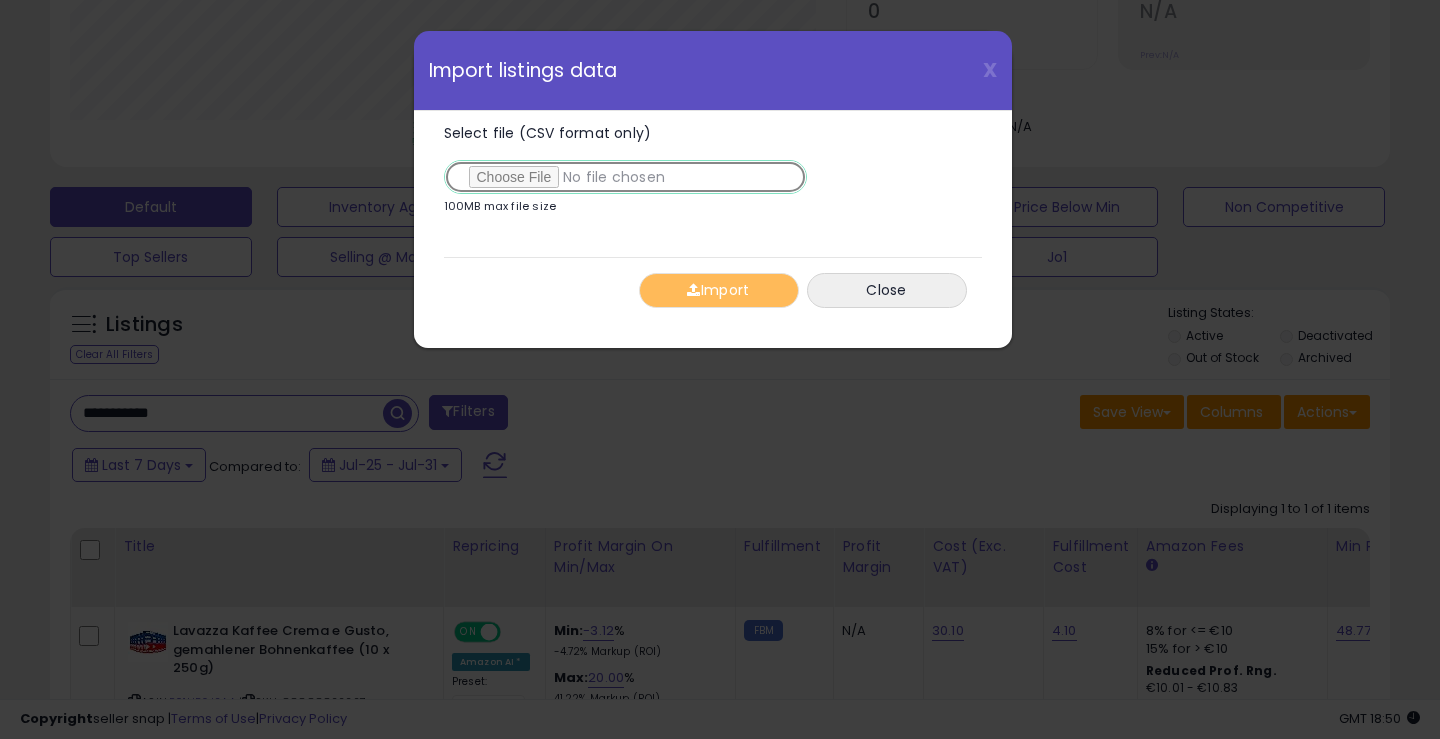 click on "Select file (CSV format only)" at bounding box center [625, 177] 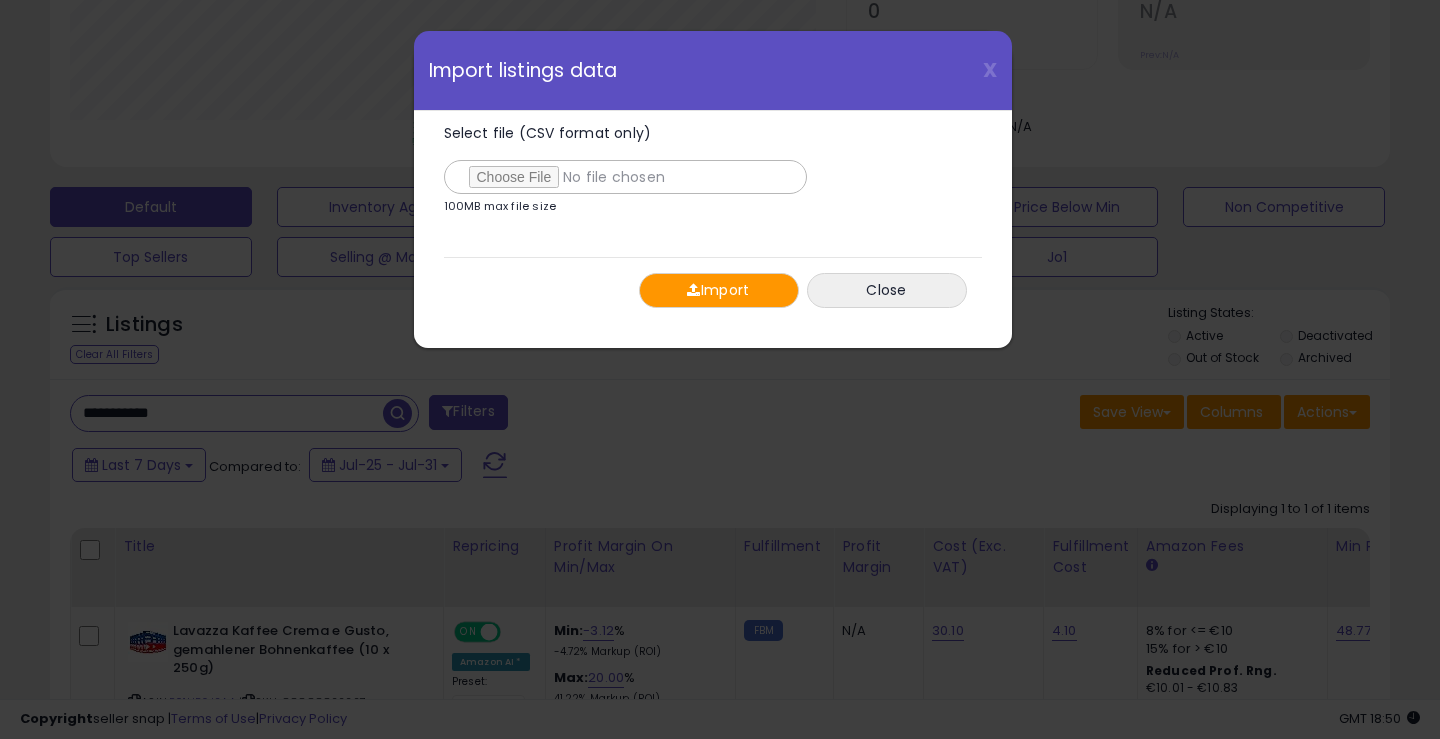 click on "Import" at bounding box center [719, 290] 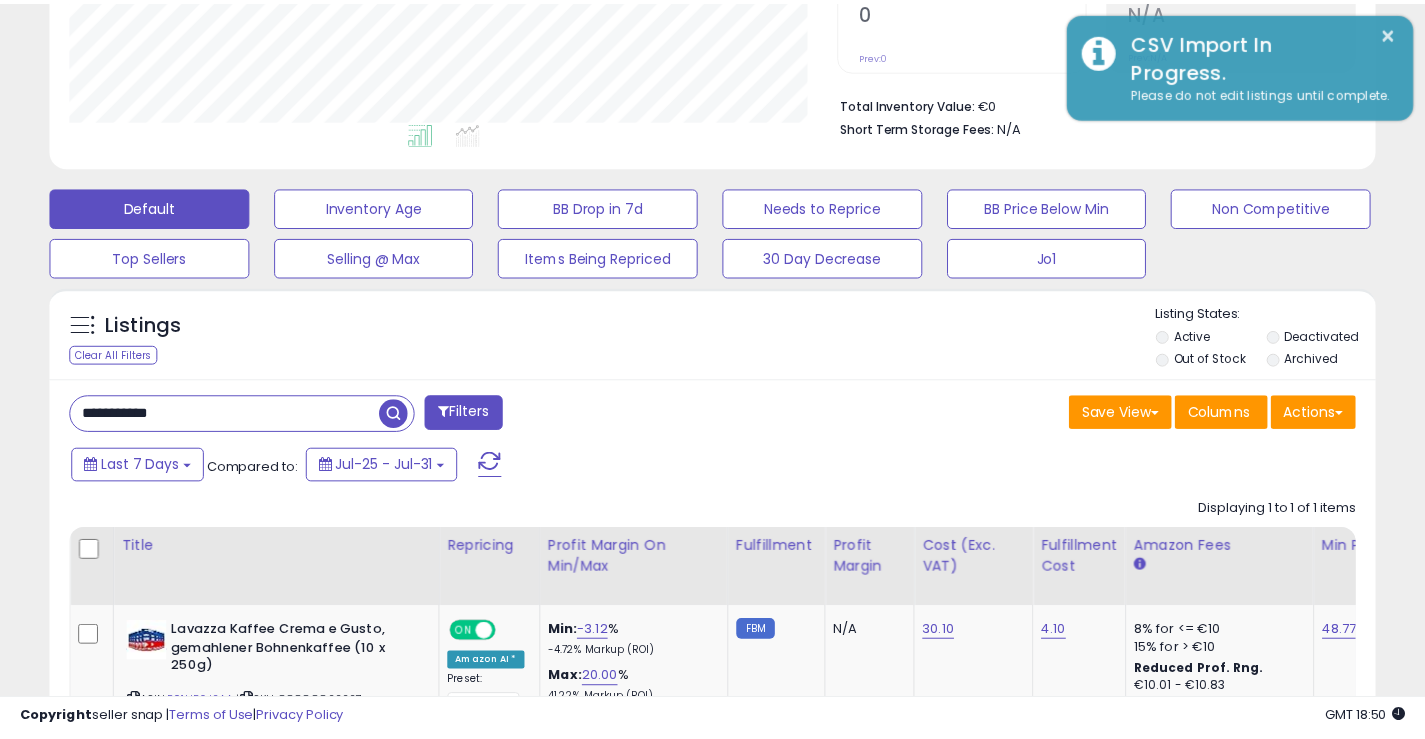 scroll, scrollTop: 410, scrollLeft: 767, axis: both 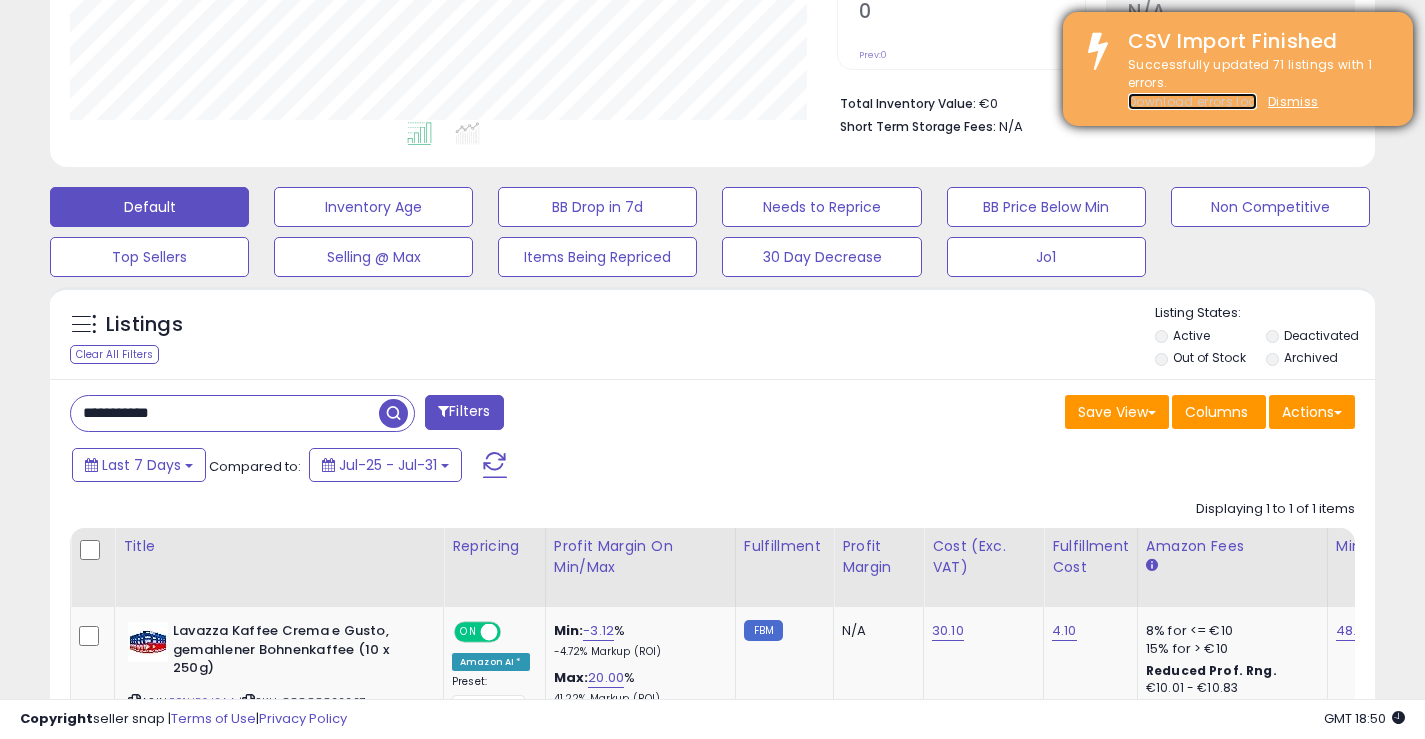 click on "Download errors log" at bounding box center (1192, 101) 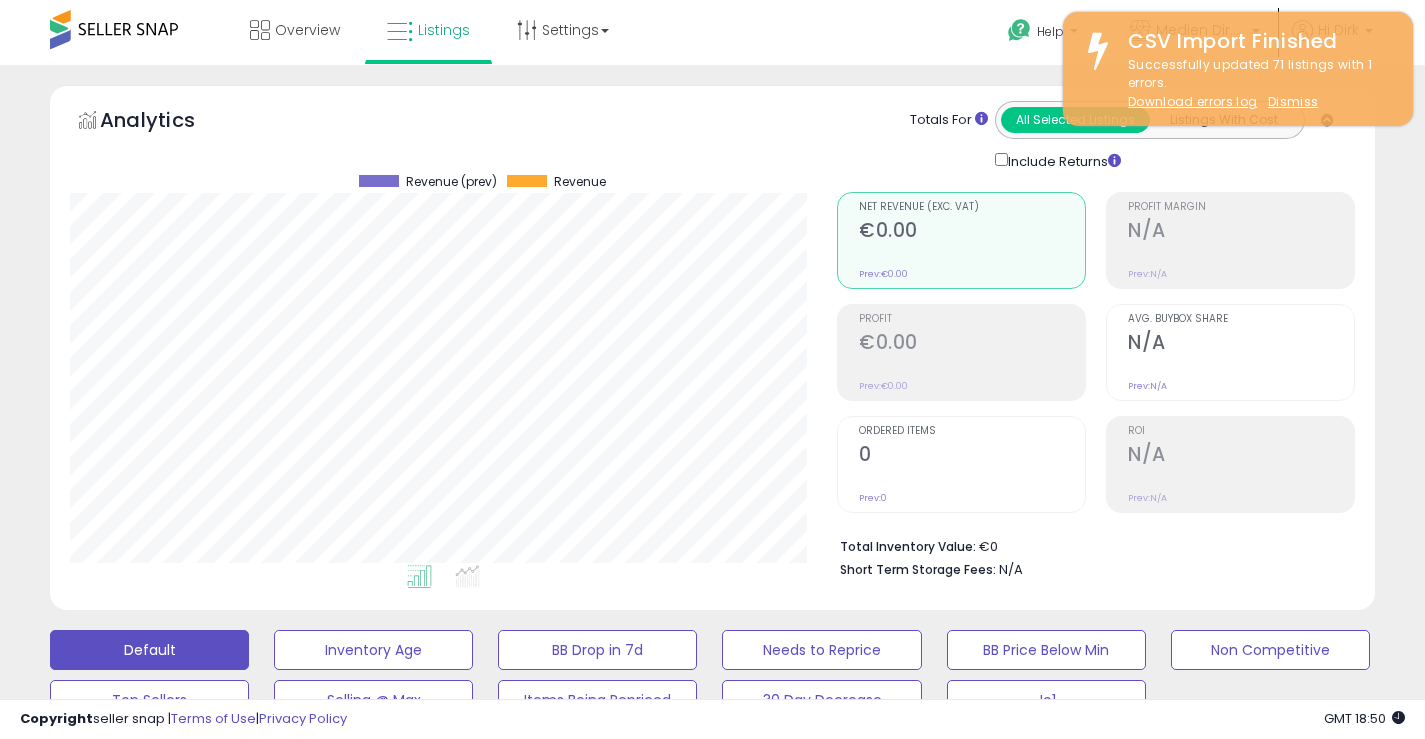 select on "**" 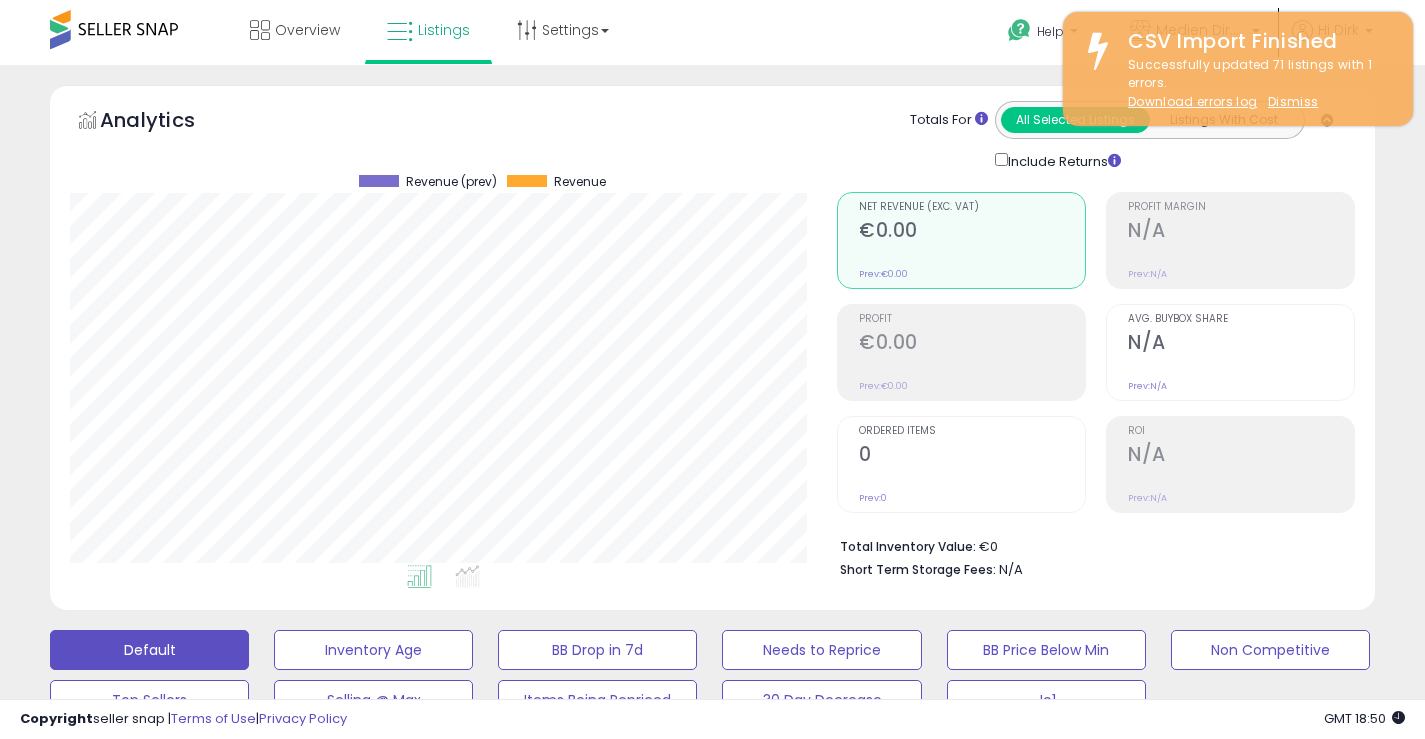 scroll, scrollTop: 443, scrollLeft: 0, axis: vertical 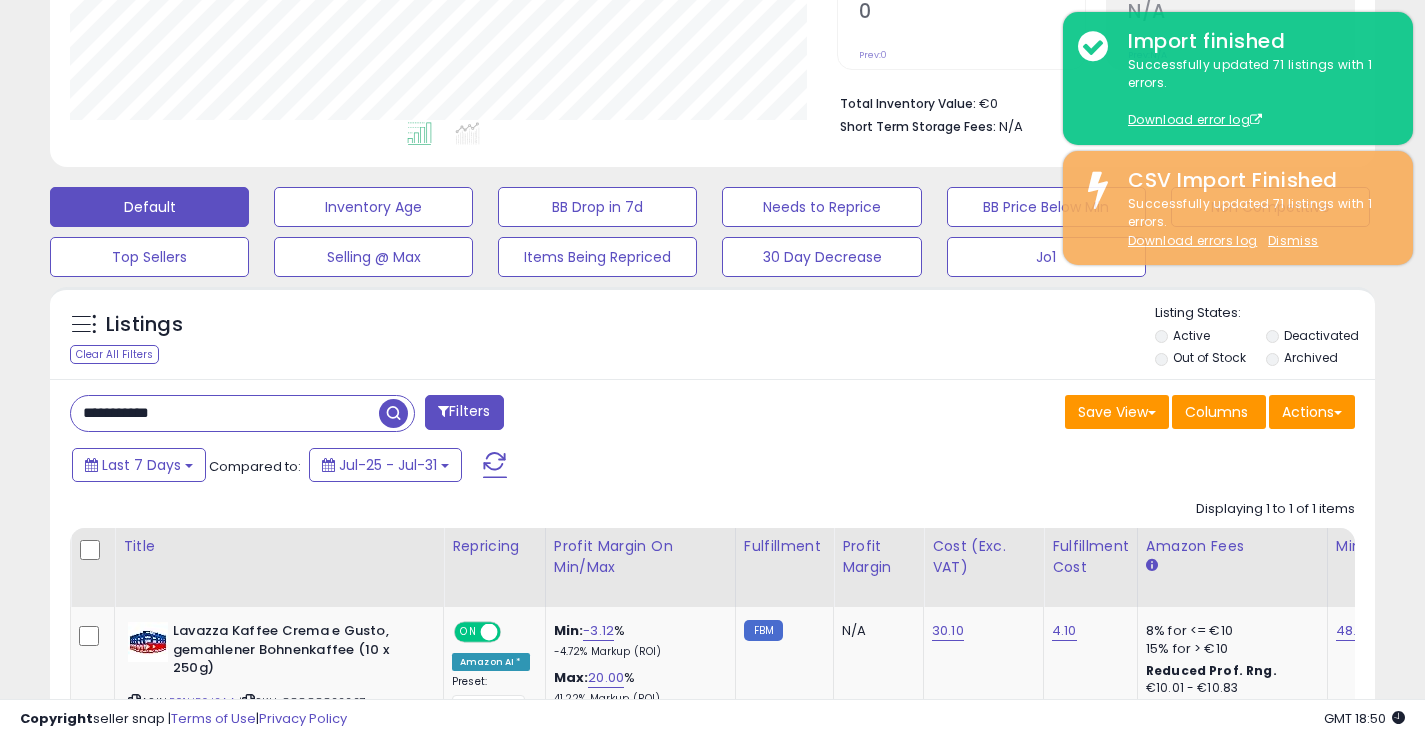 click at bounding box center [393, 413] 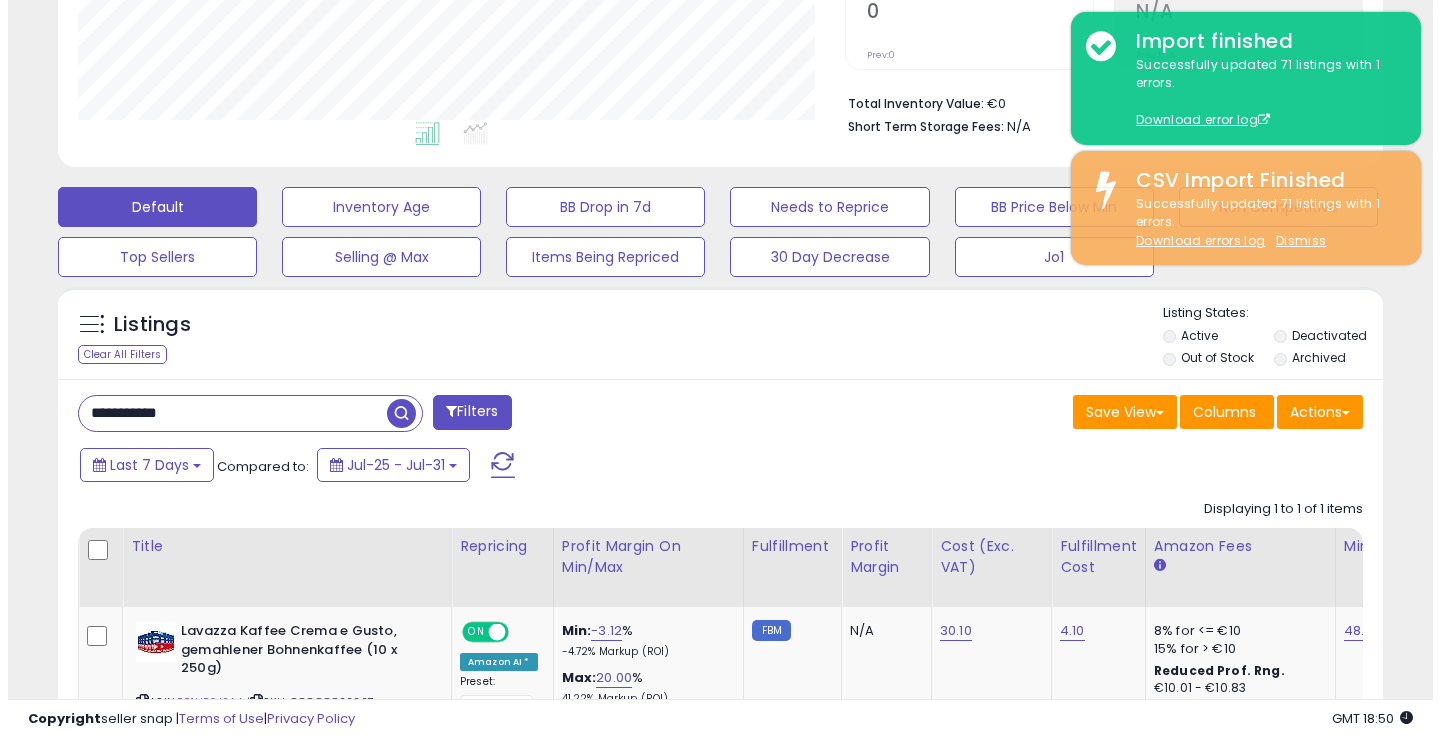scroll, scrollTop: 999590, scrollLeft: 999224, axis: both 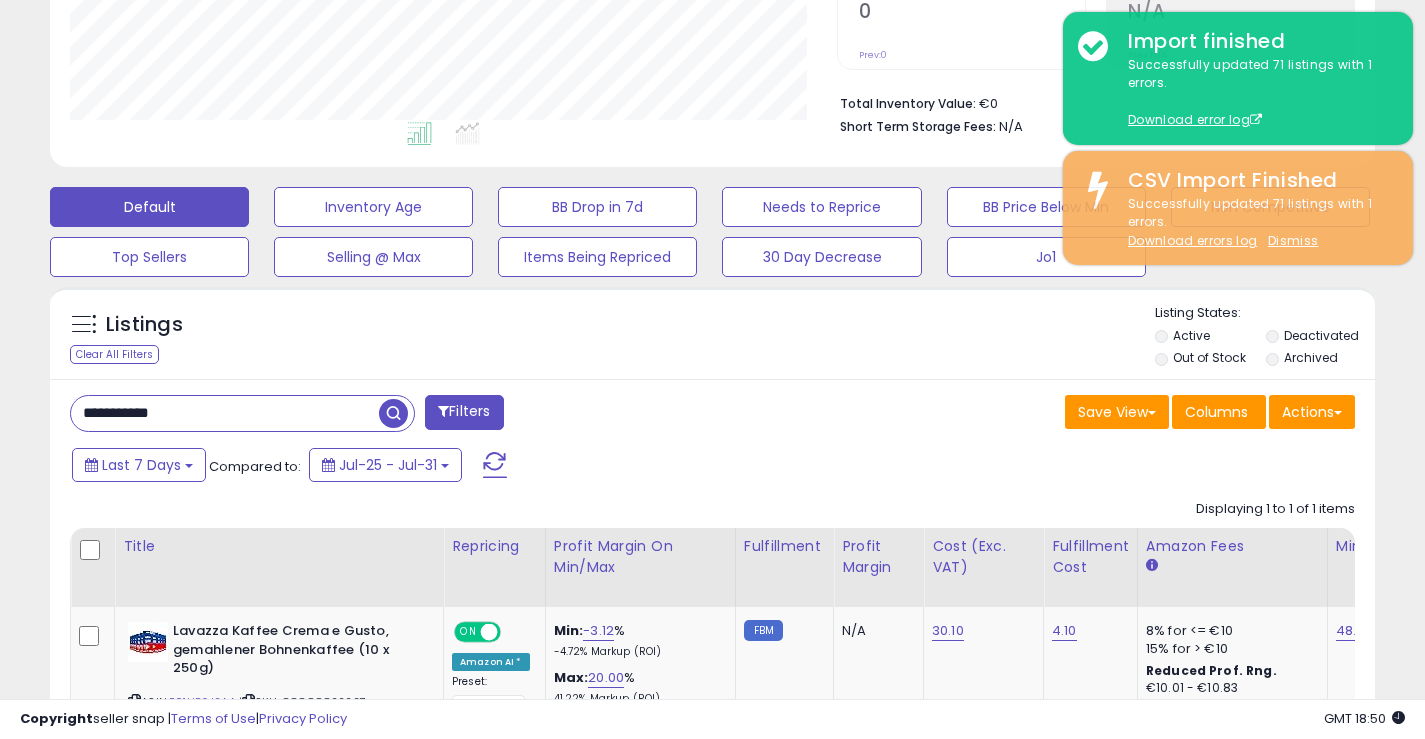 click at bounding box center (393, 413) 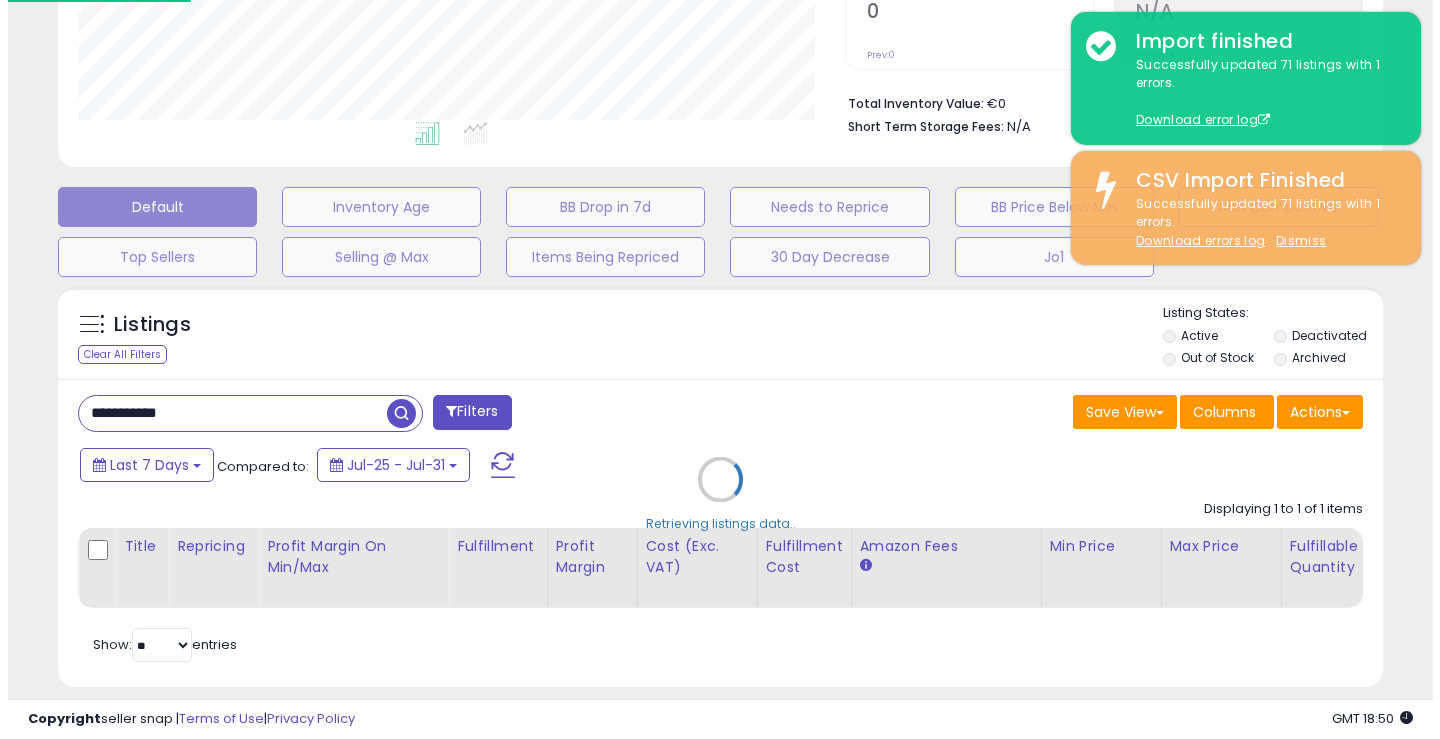 scroll, scrollTop: 999590, scrollLeft: 999224, axis: both 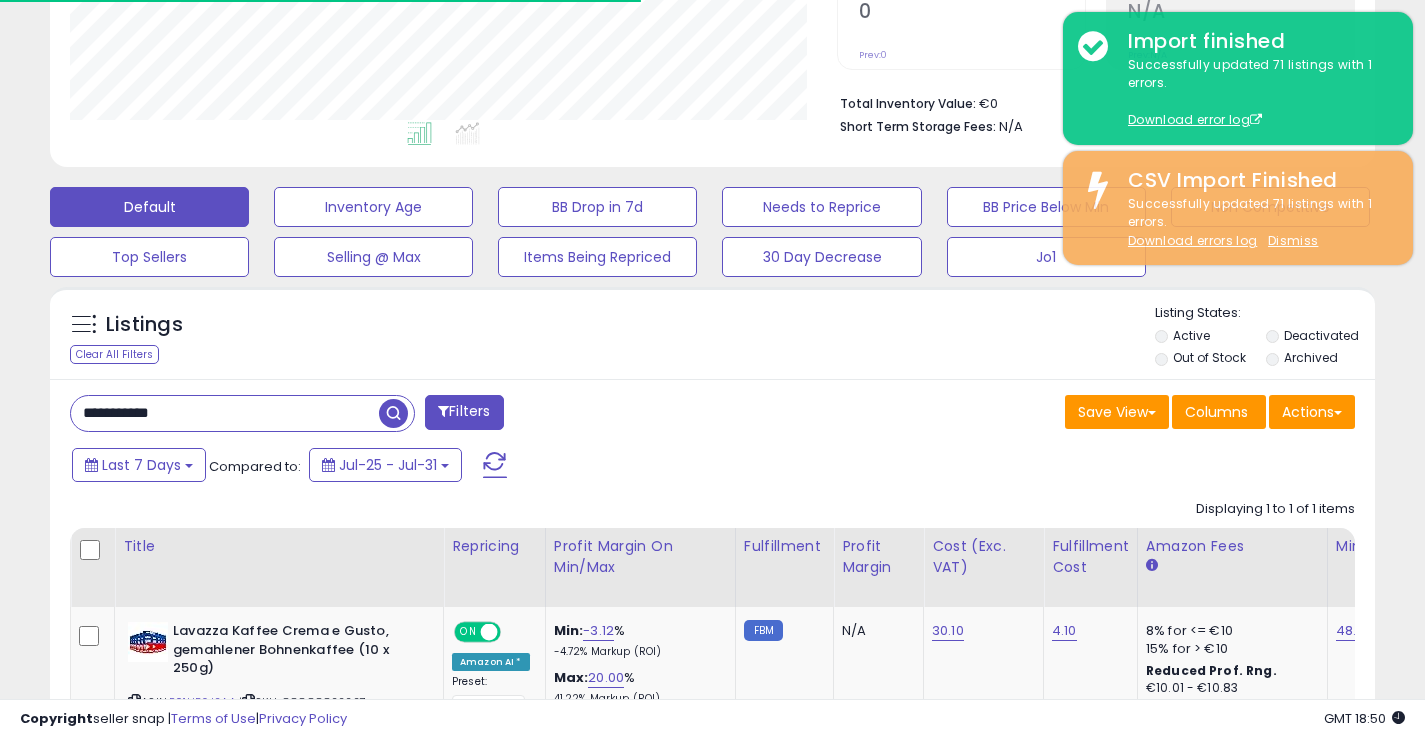 click at bounding box center [393, 413] 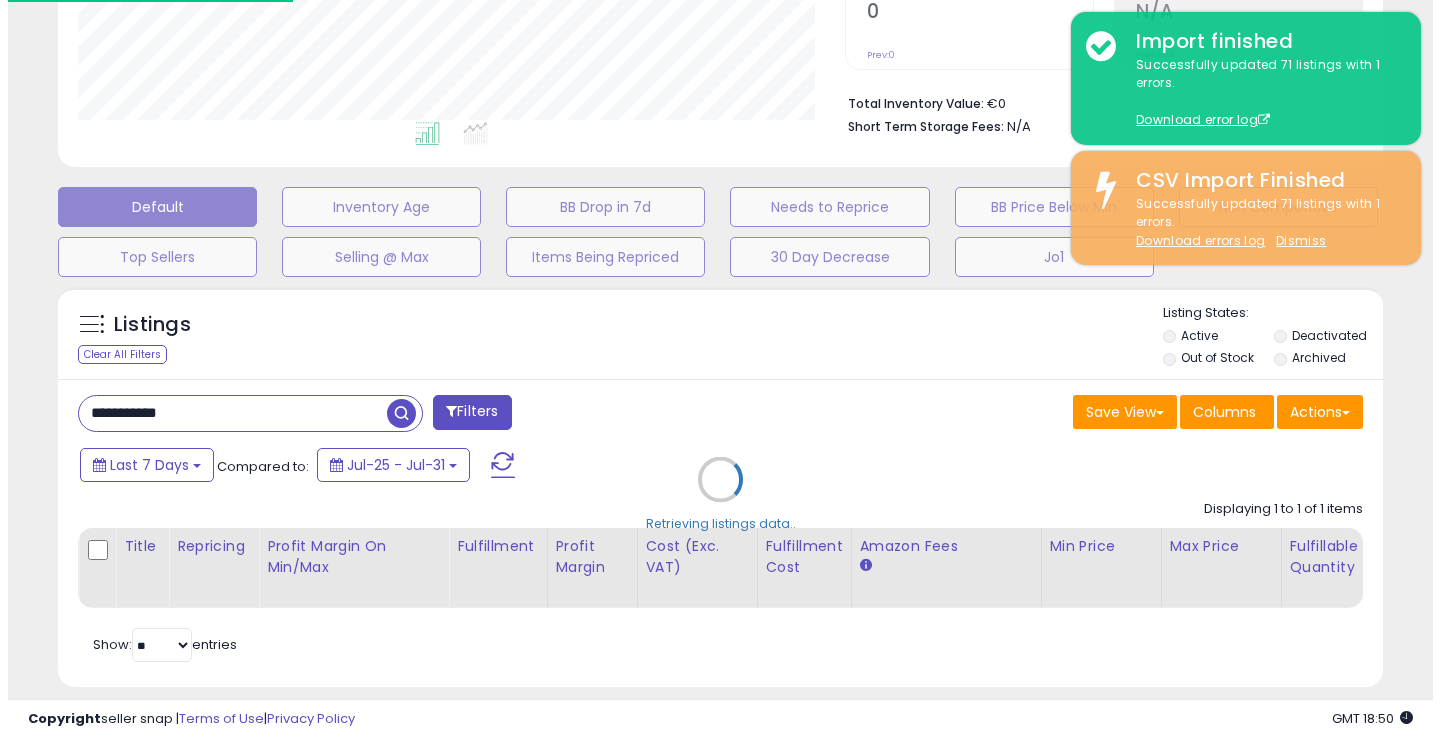 scroll, scrollTop: 999590, scrollLeft: 999224, axis: both 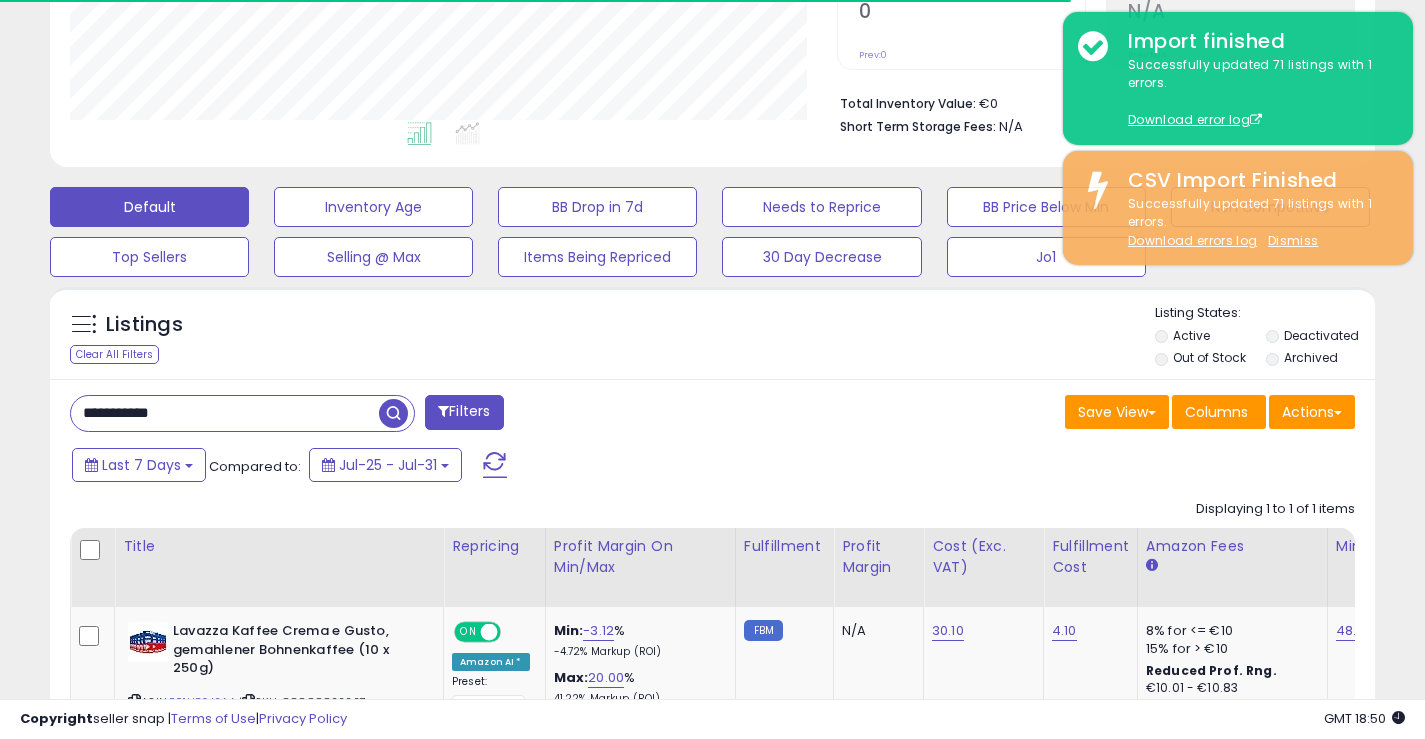 click at bounding box center (393, 413) 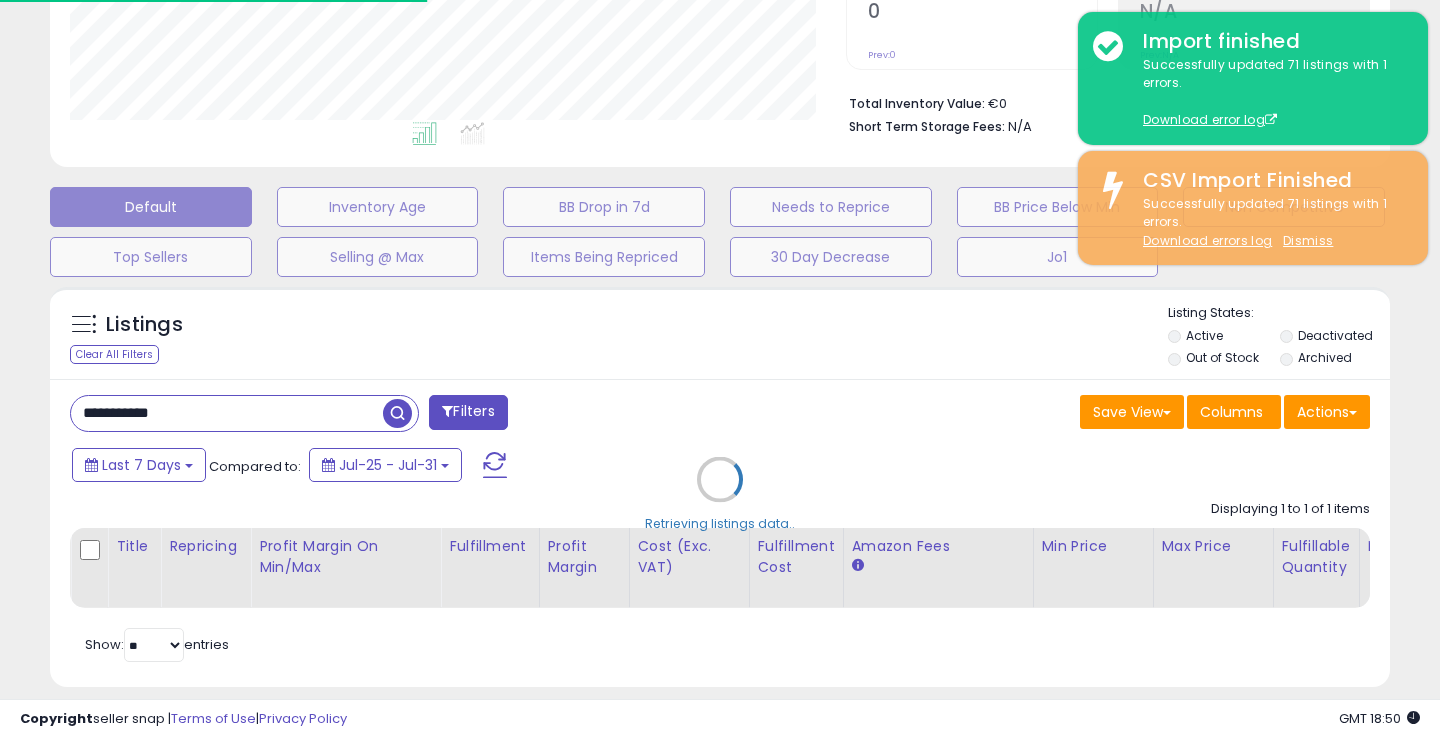scroll, scrollTop: 999590, scrollLeft: 999224, axis: both 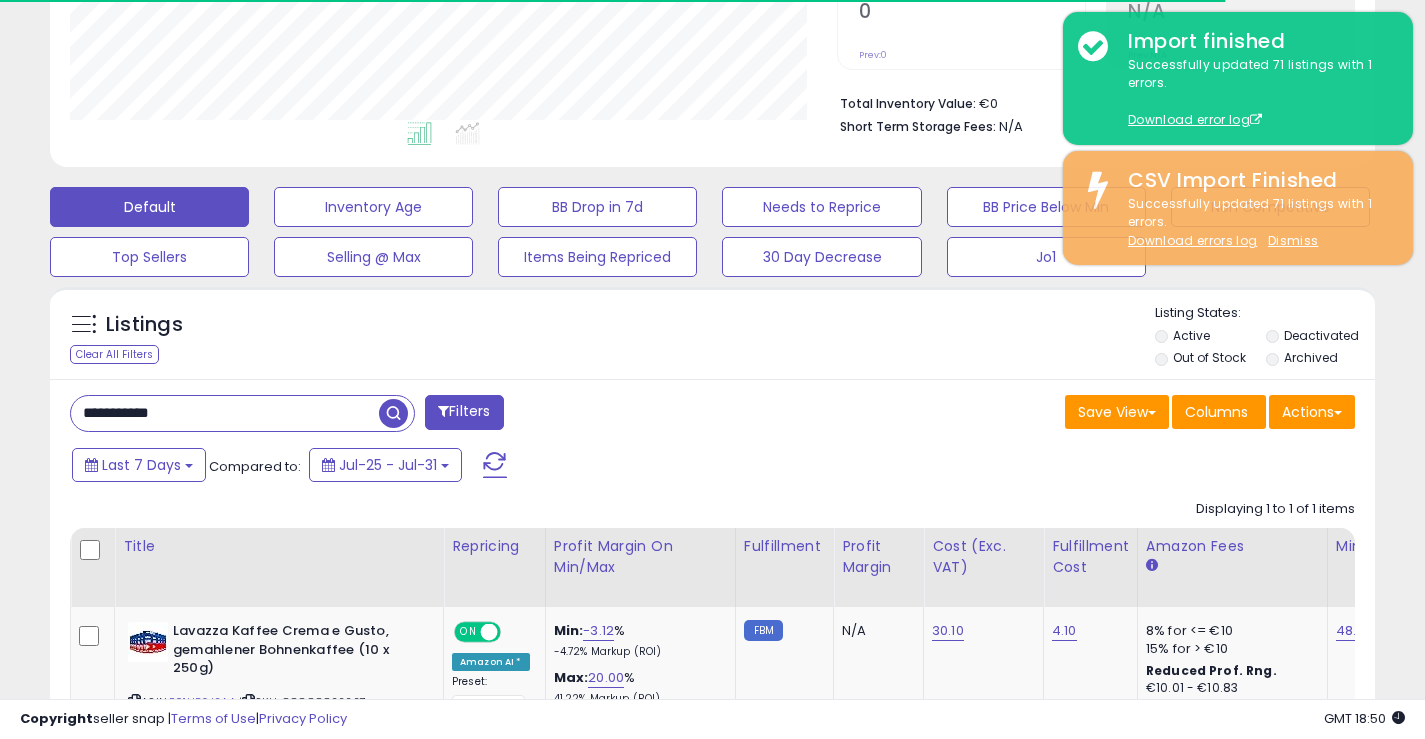 click at bounding box center (393, 413) 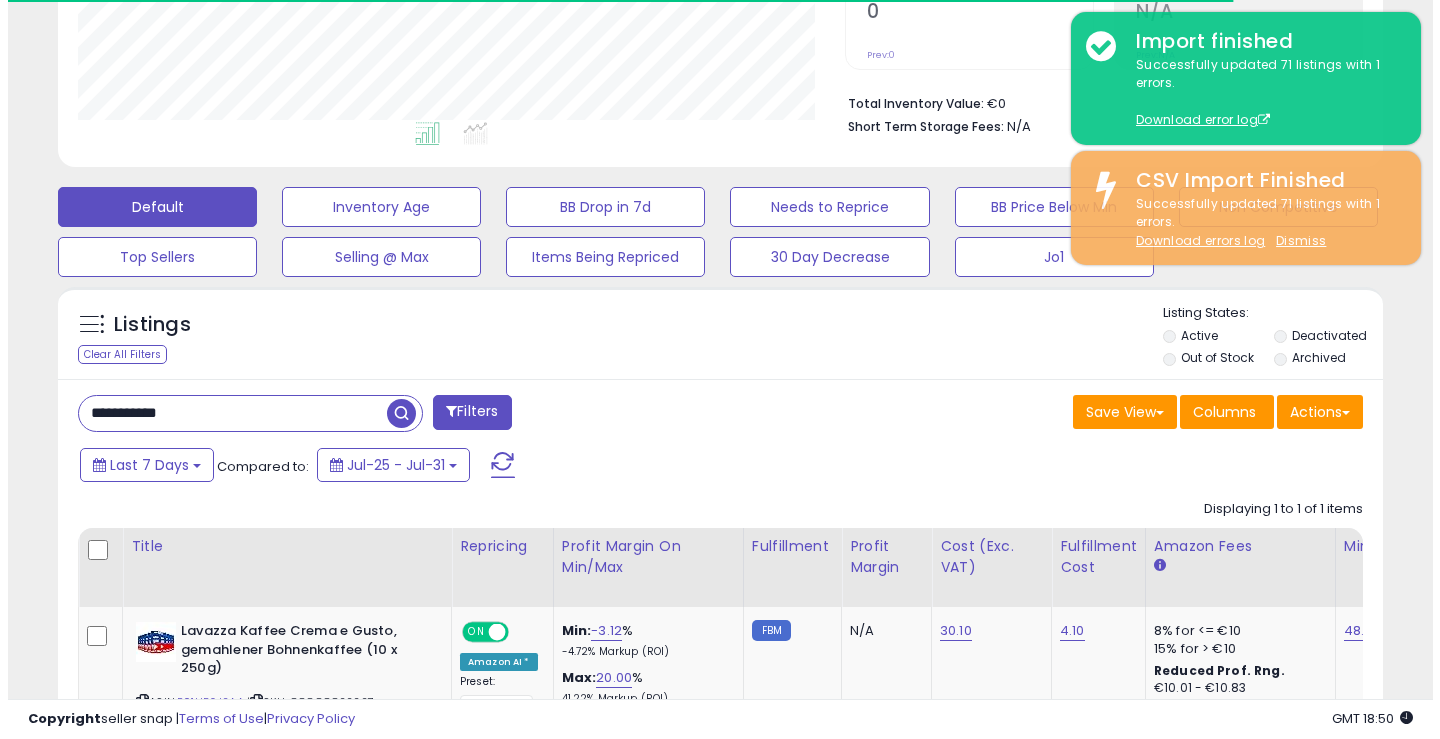 scroll, scrollTop: 999590, scrollLeft: 999224, axis: both 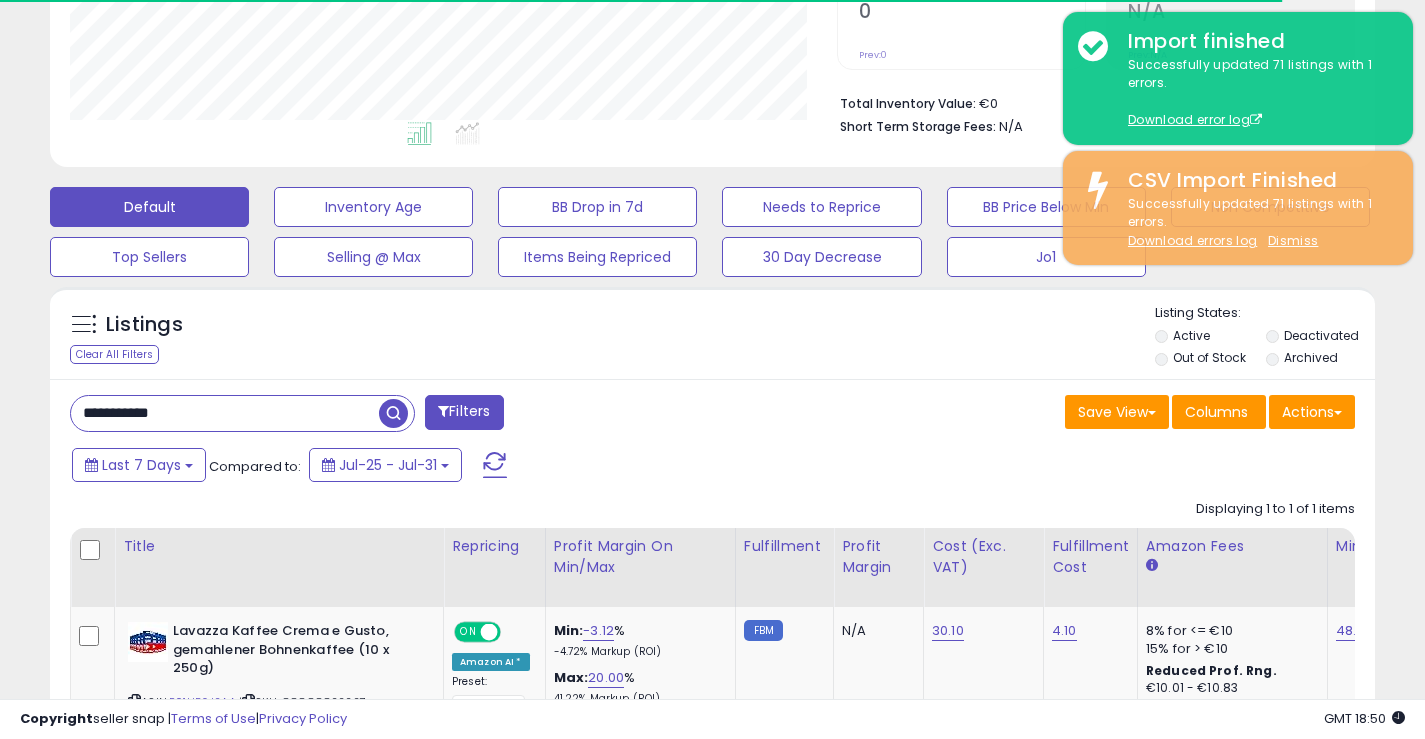 click at bounding box center [393, 413] 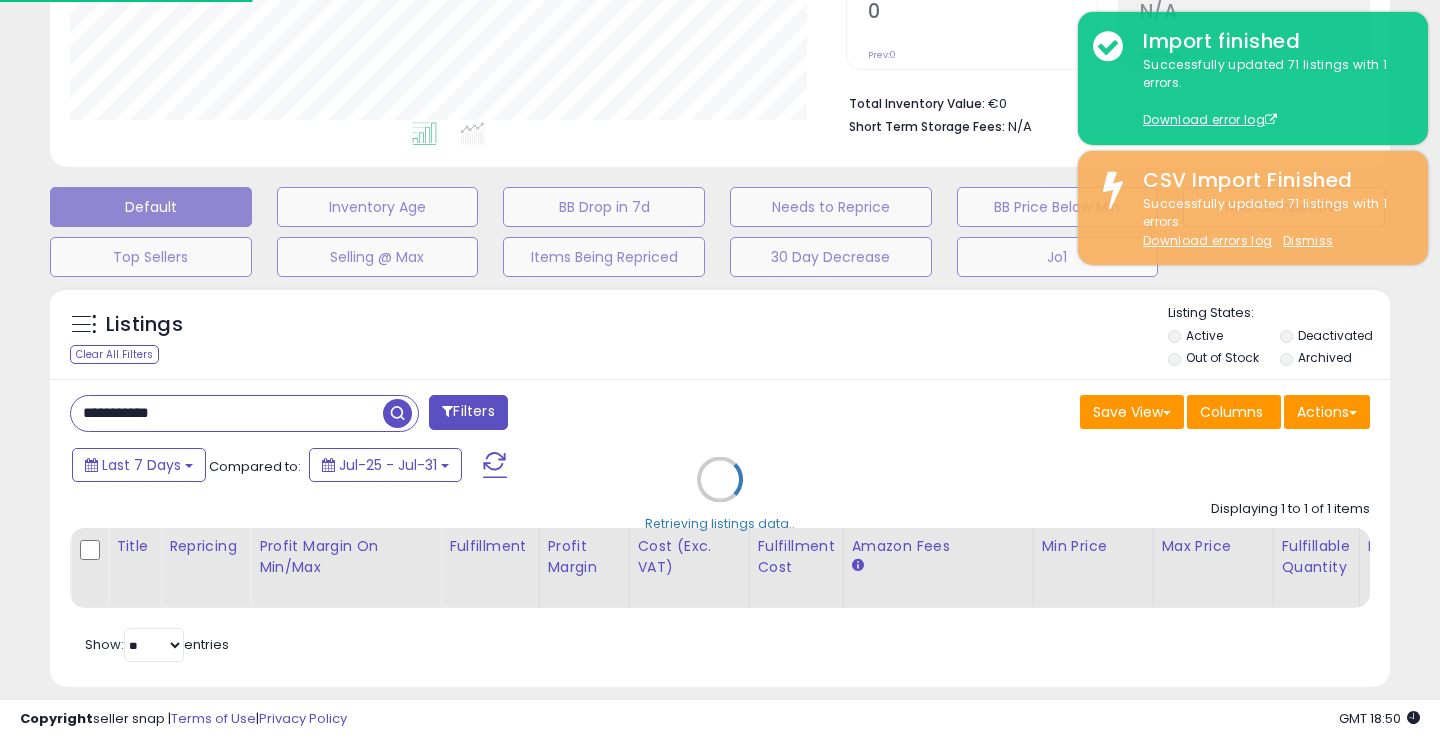 scroll, scrollTop: 999590, scrollLeft: 999224, axis: both 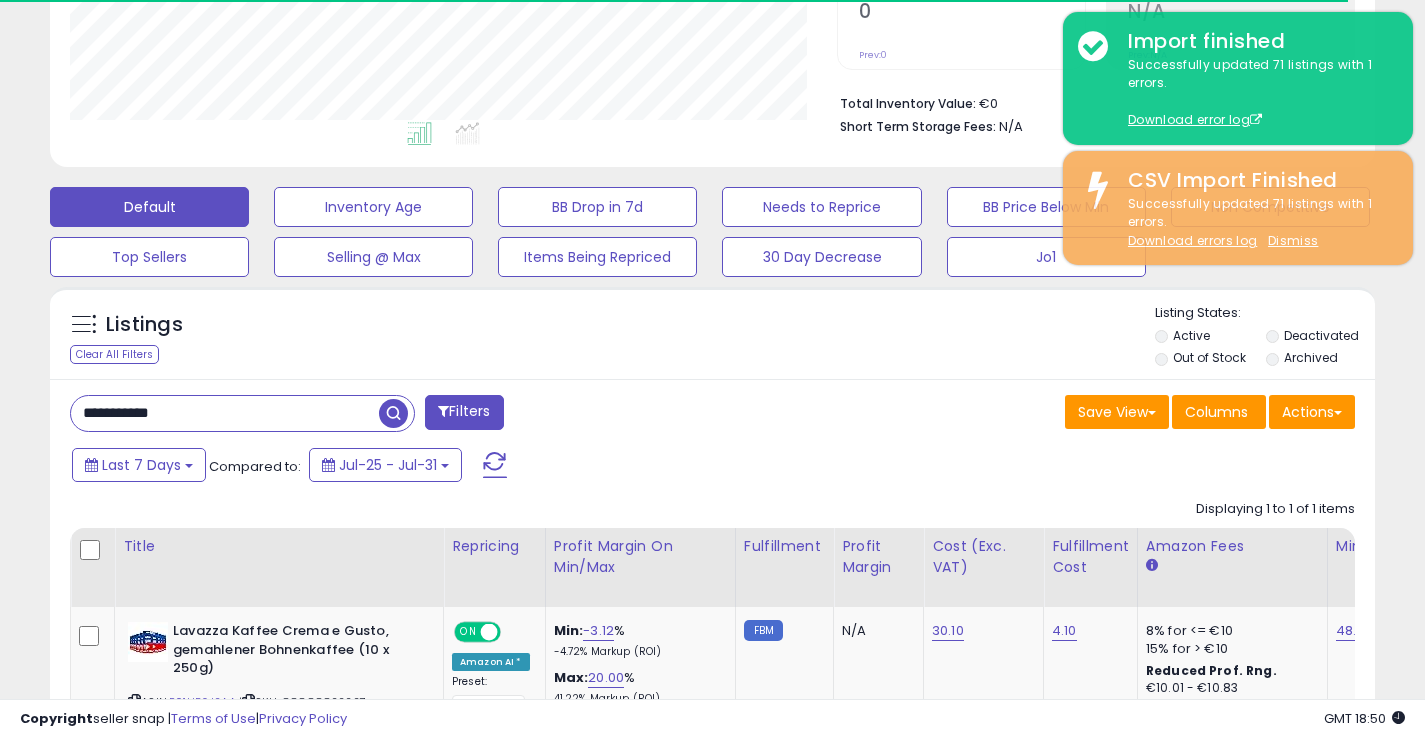 click at bounding box center (393, 413) 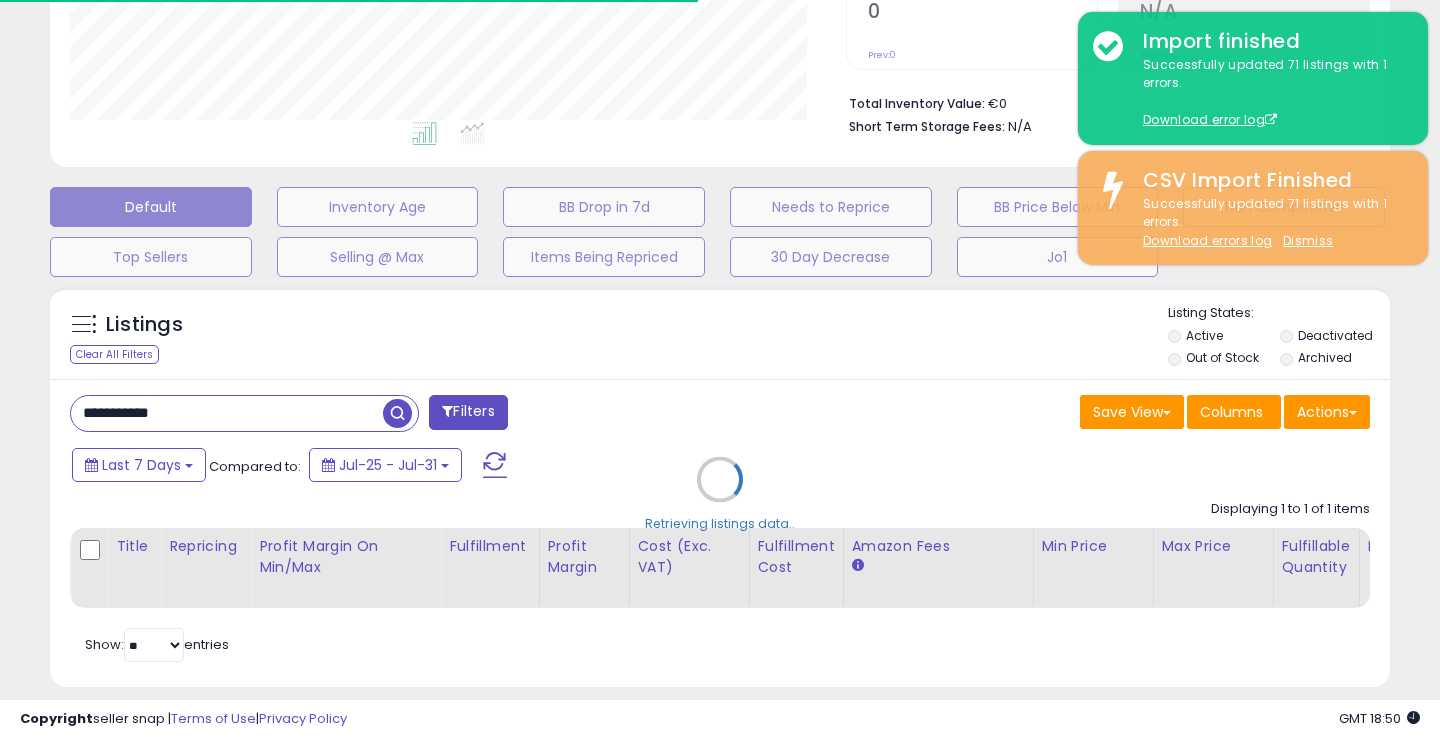 scroll, scrollTop: 999590, scrollLeft: 999224, axis: both 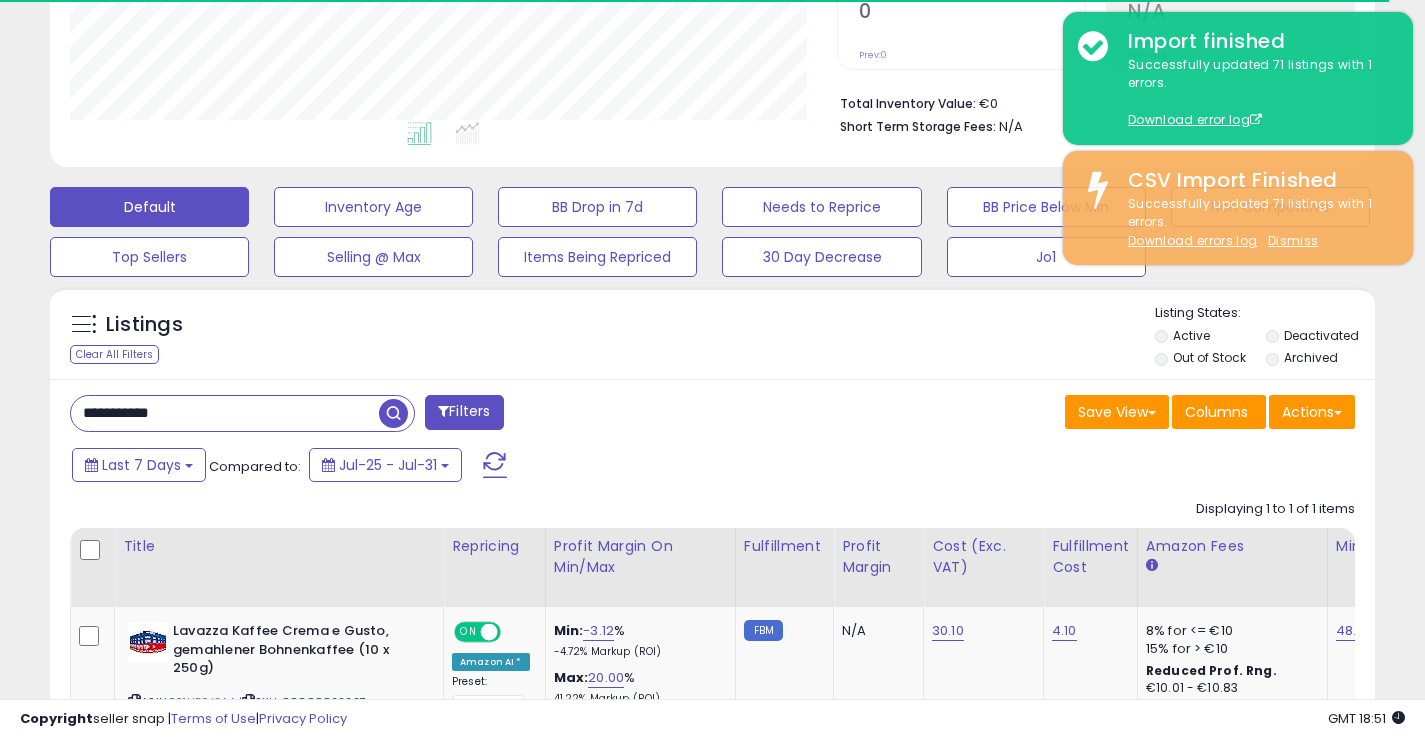 click at bounding box center [393, 413] 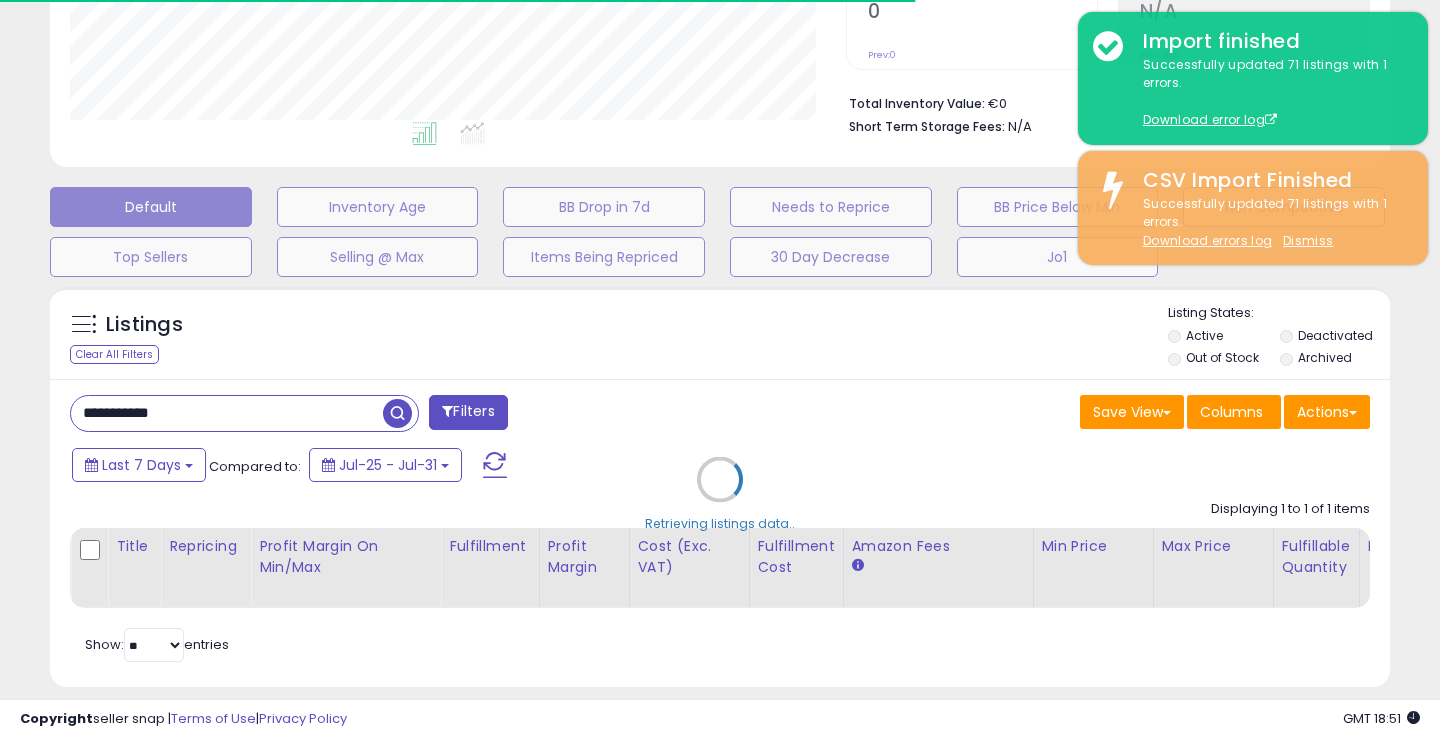 scroll 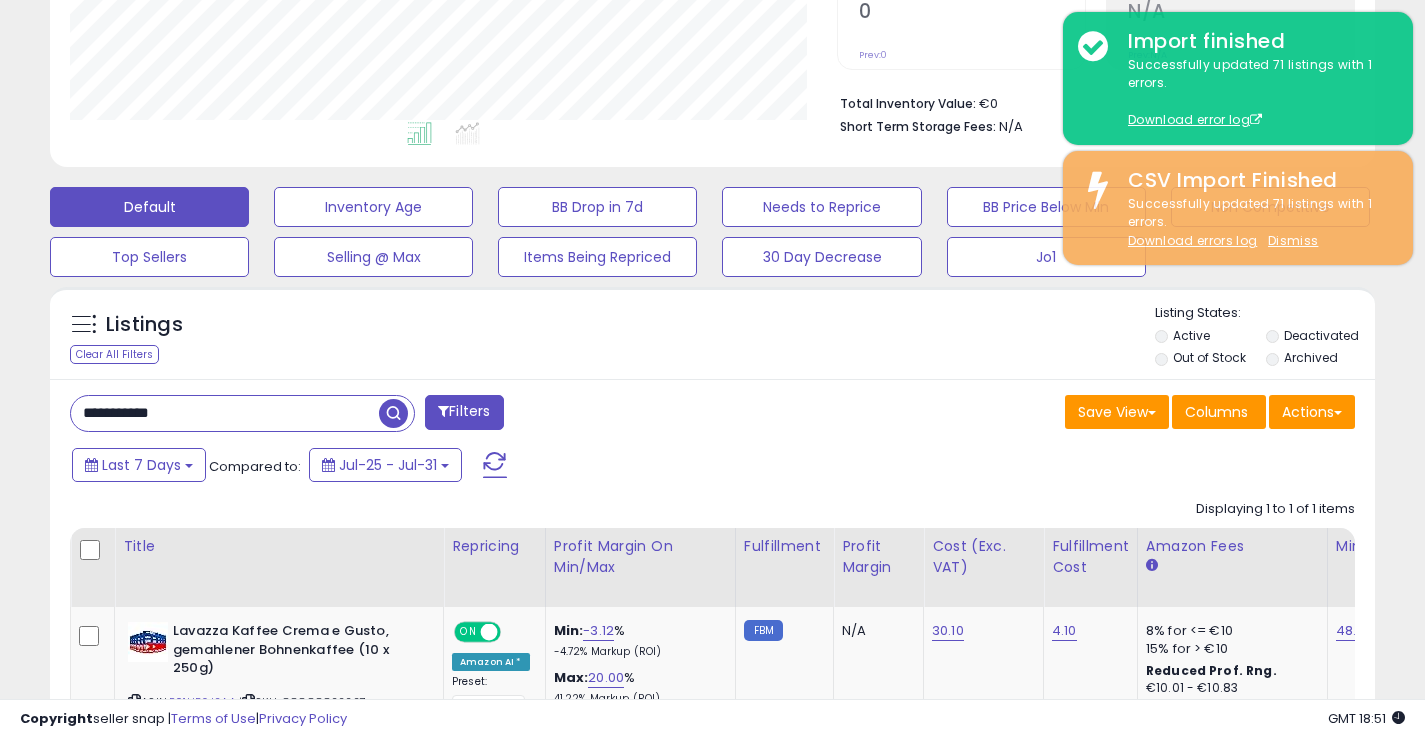 click at bounding box center [393, 413] 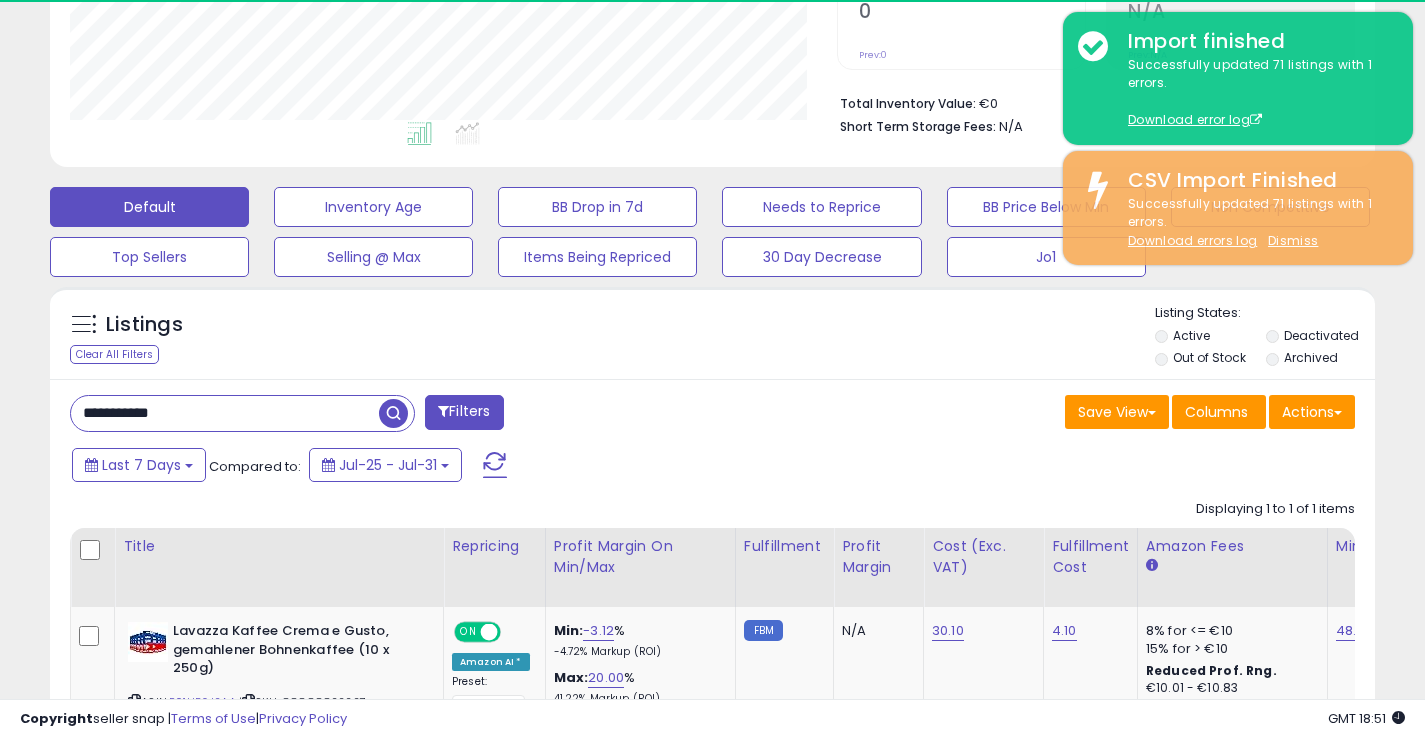 click at bounding box center (393, 413) 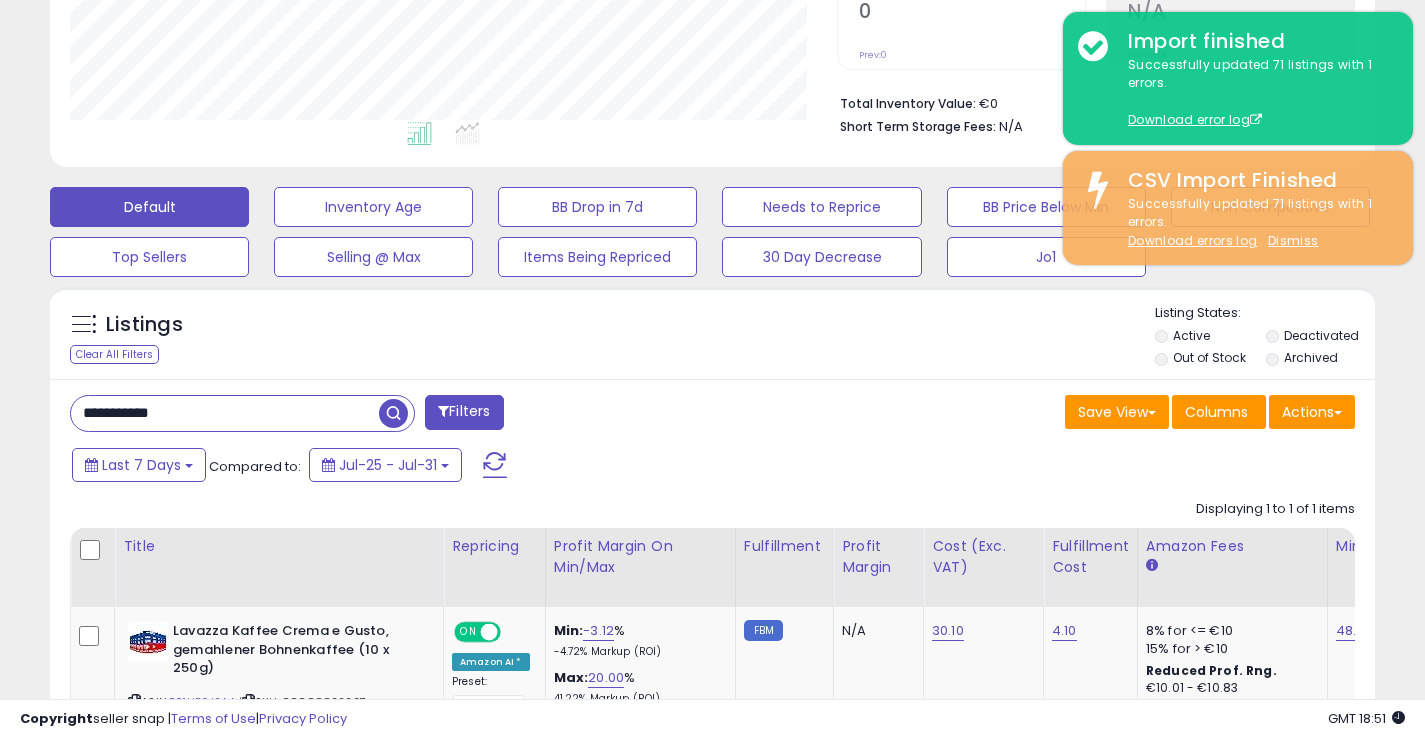 click at bounding box center [393, 413] 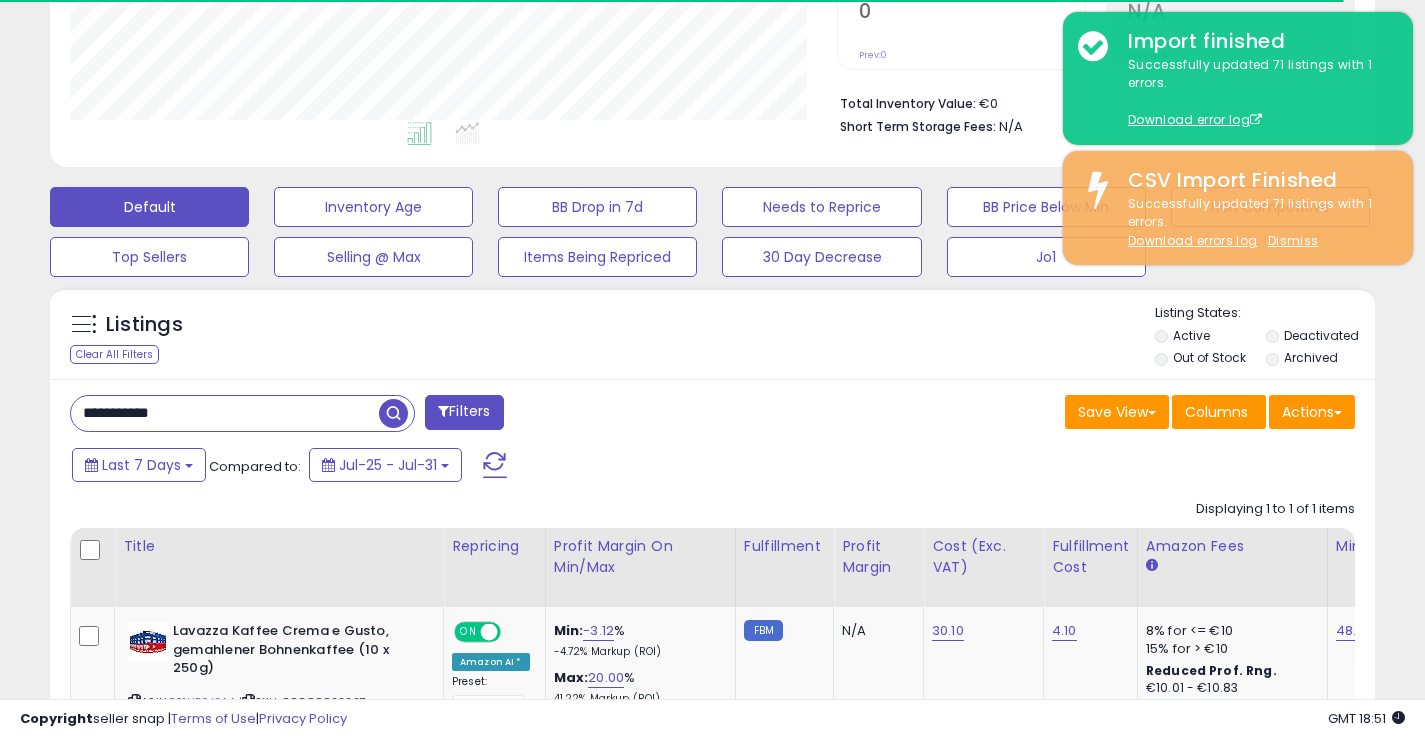 click at bounding box center [393, 413] 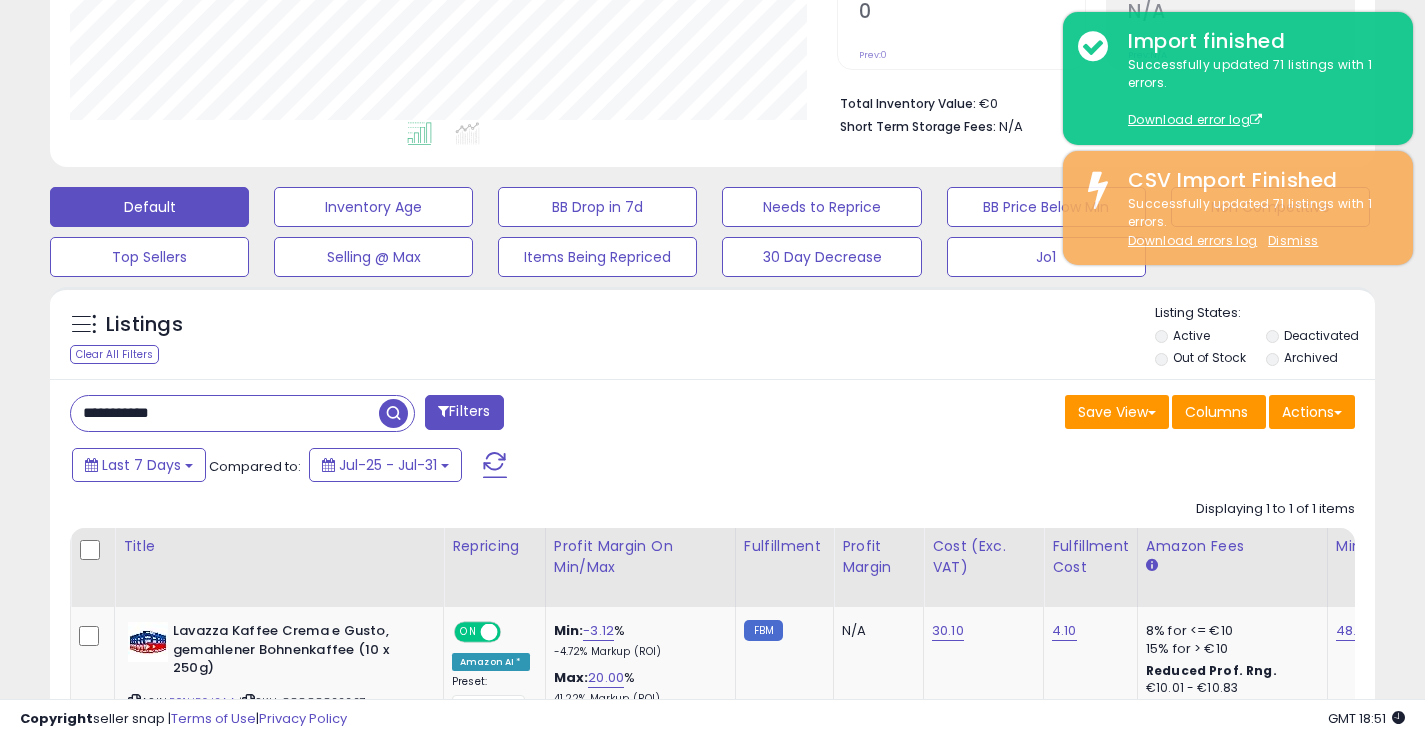click at bounding box center [393, 413] 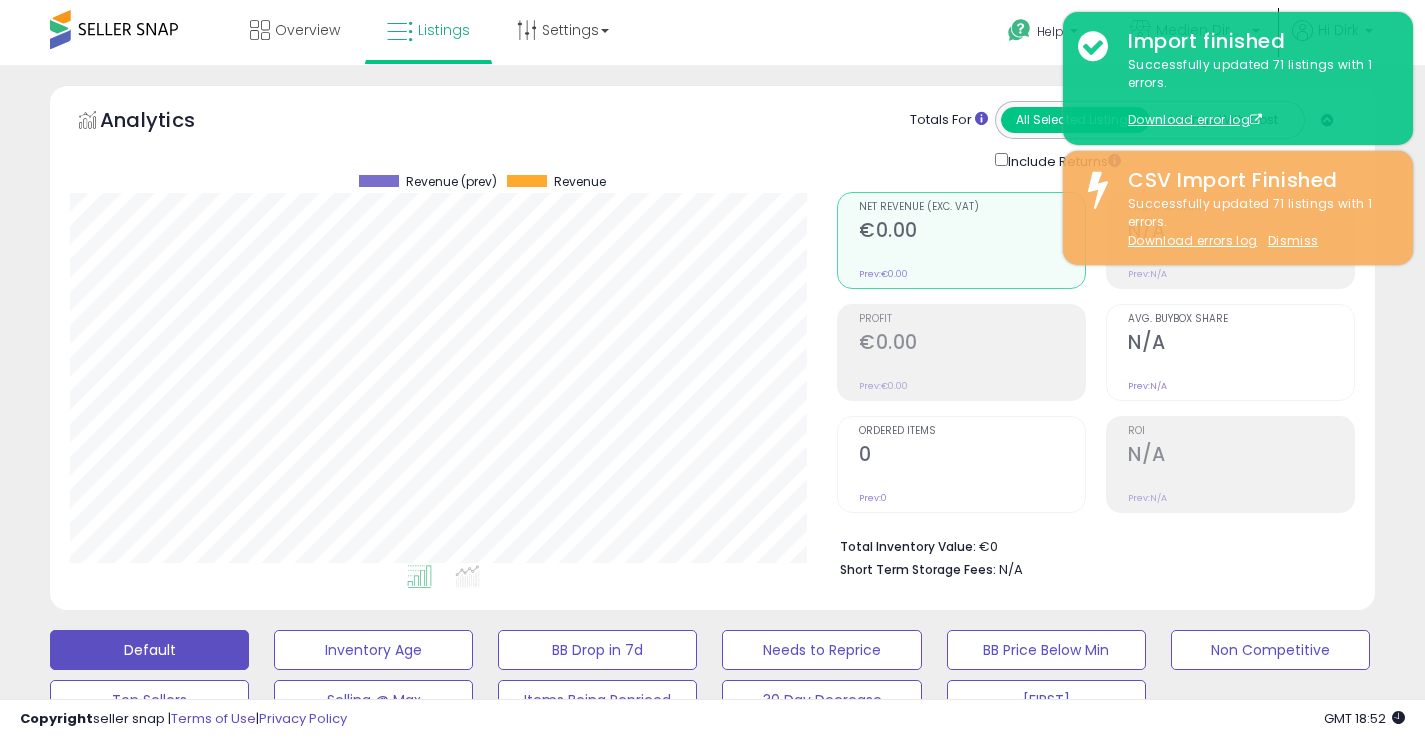 select on "**" 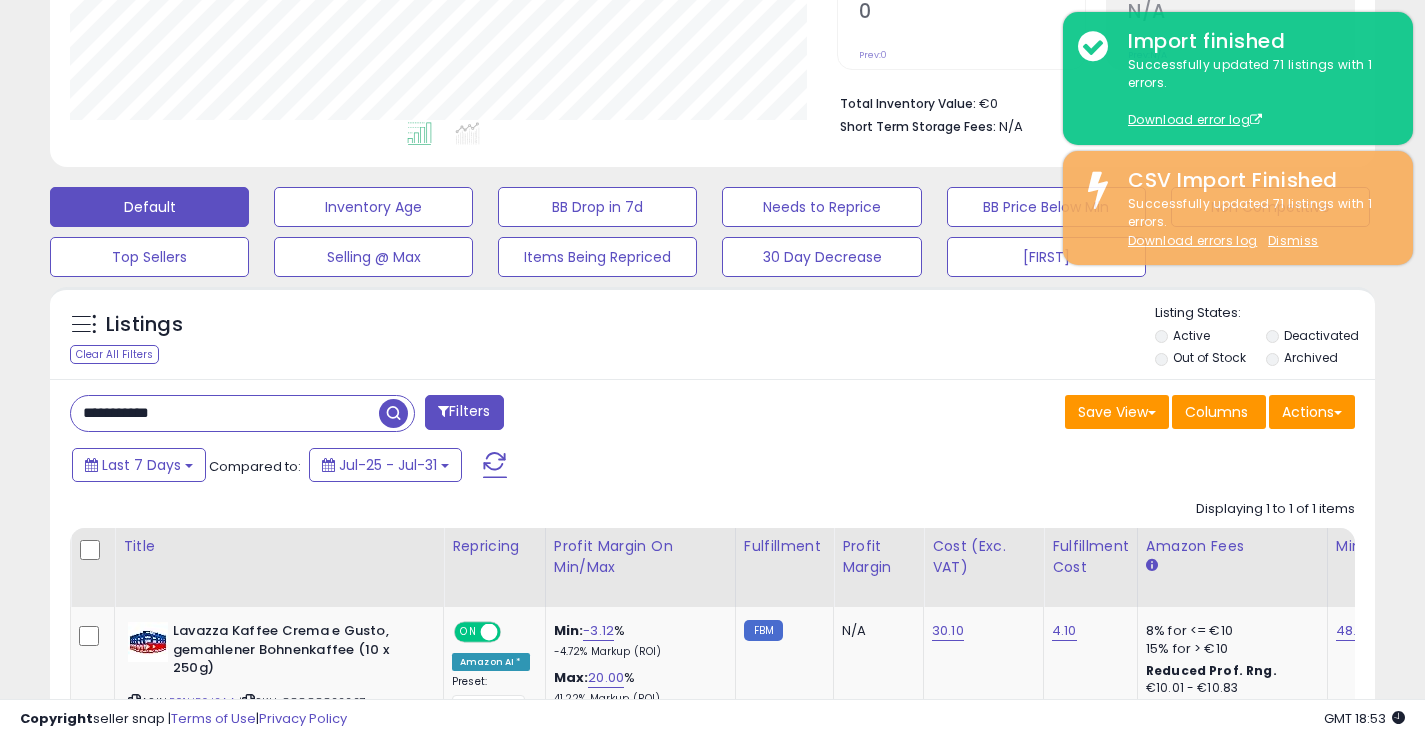 scroll, scrollTop: 0, scrollLeft: 0, axis: both 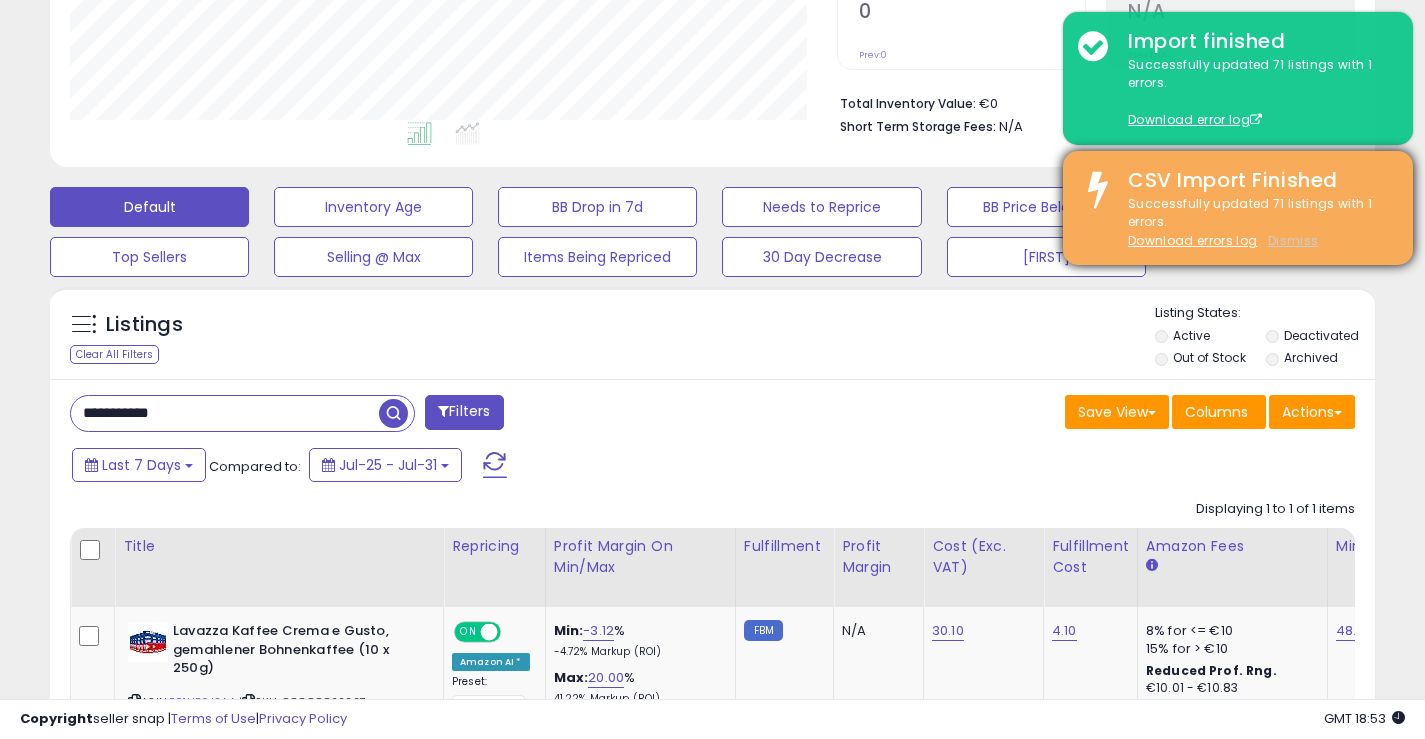click on "Dismiss" at bounding box center [1293, 240] 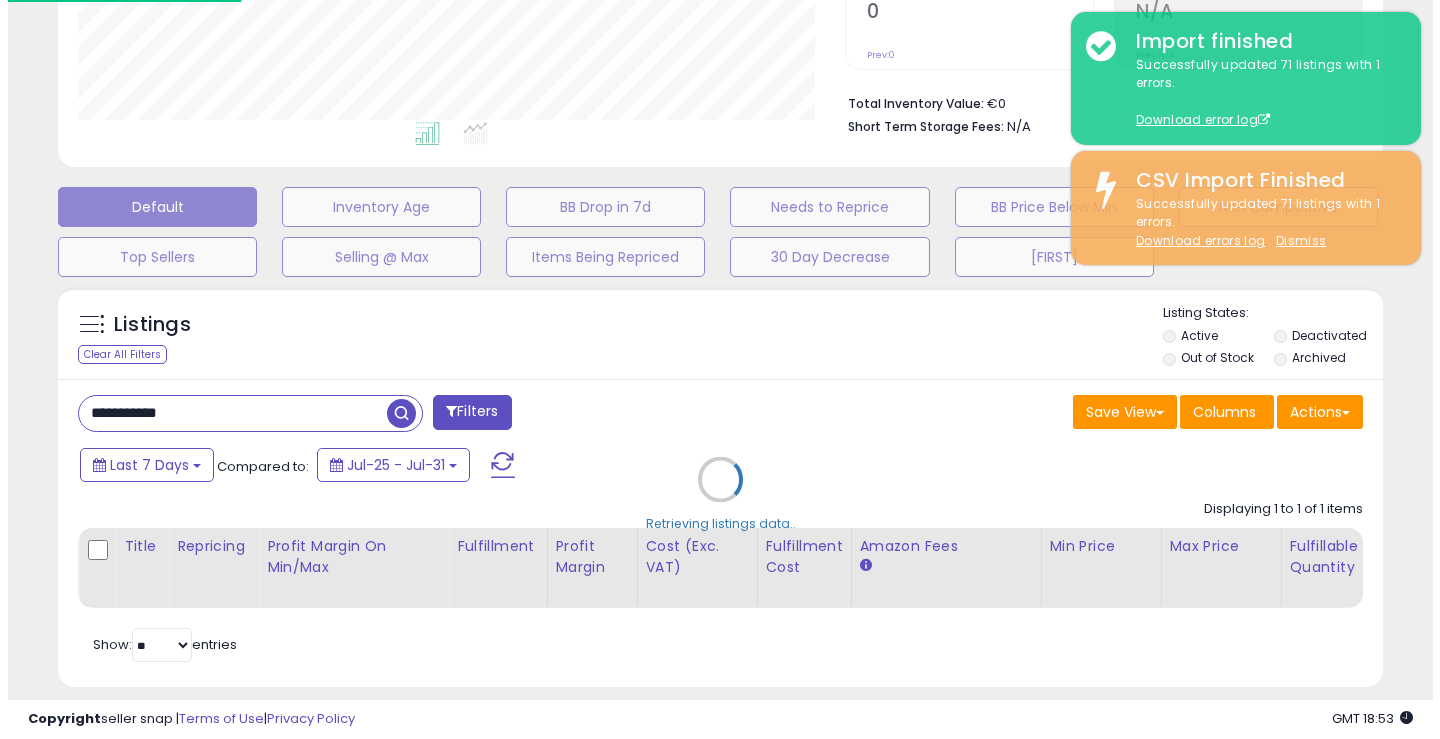 scroll, scrollTop: 999590, scrollLeft: 999224, axis: both 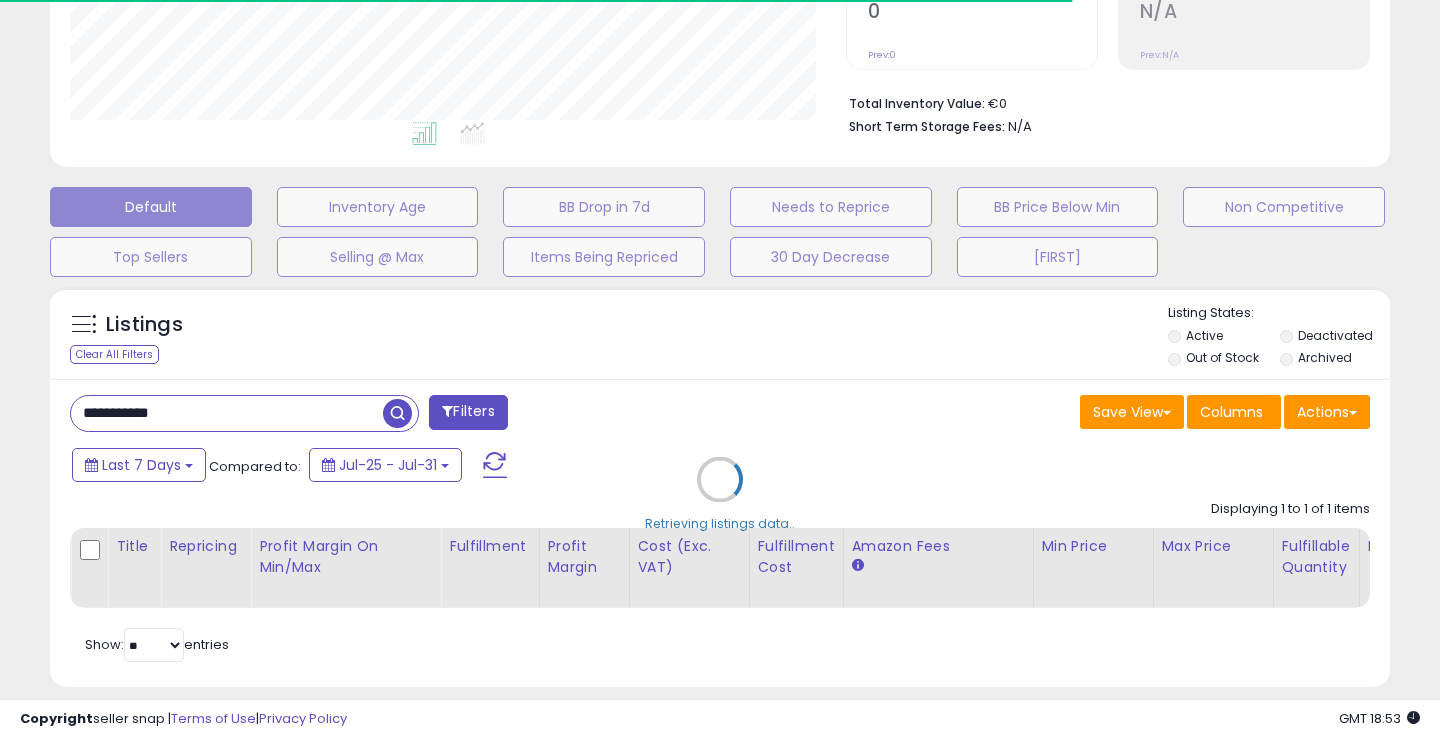 type 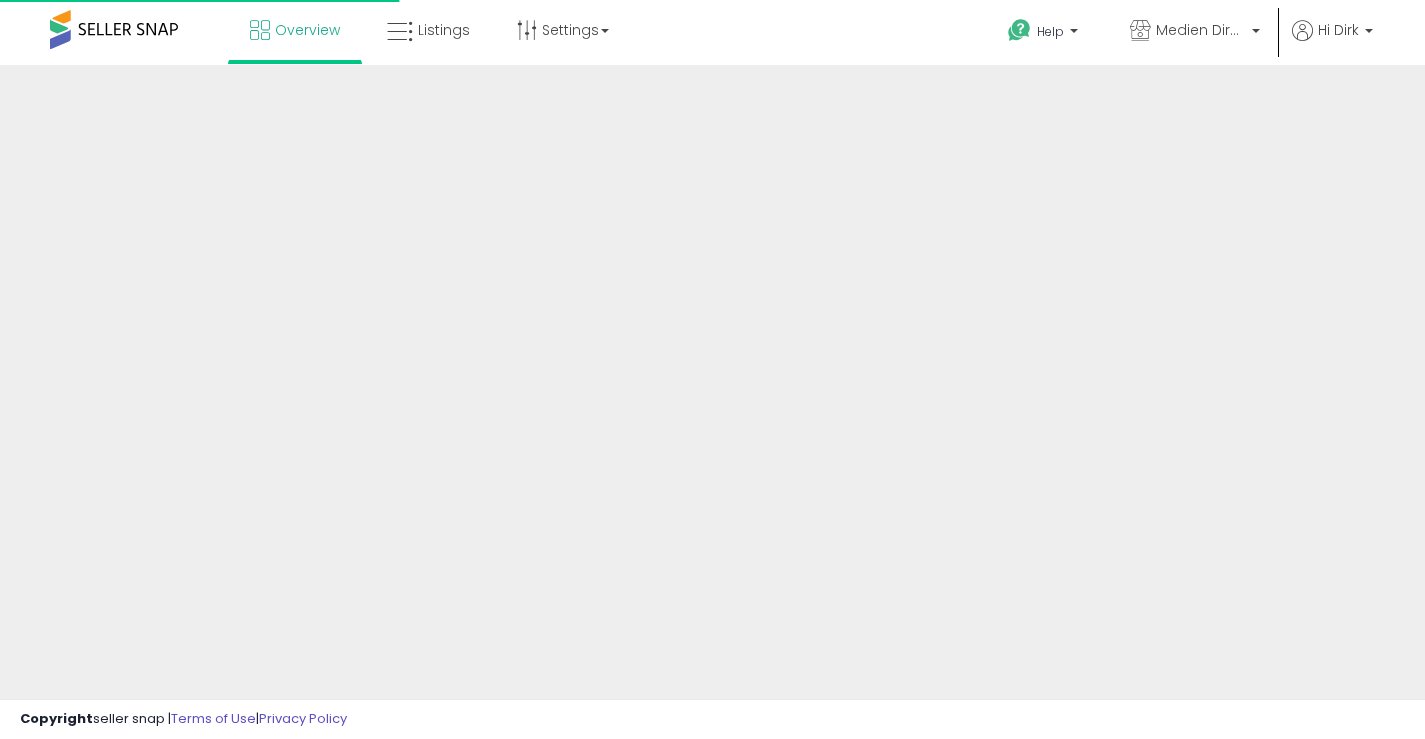 scroll, scrollTop: 0, scrollLeft: 0, axis: both 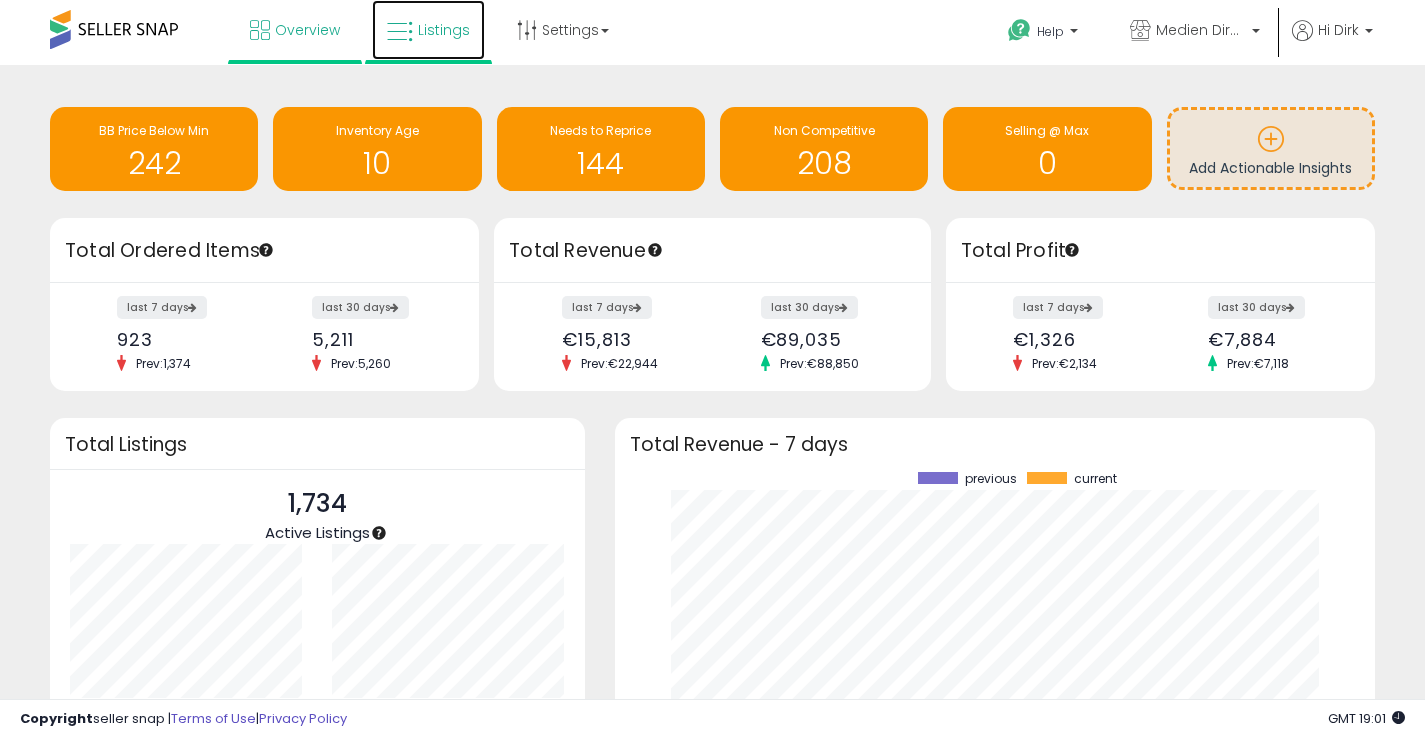click on "Listings" at bounding box center (444, 30) 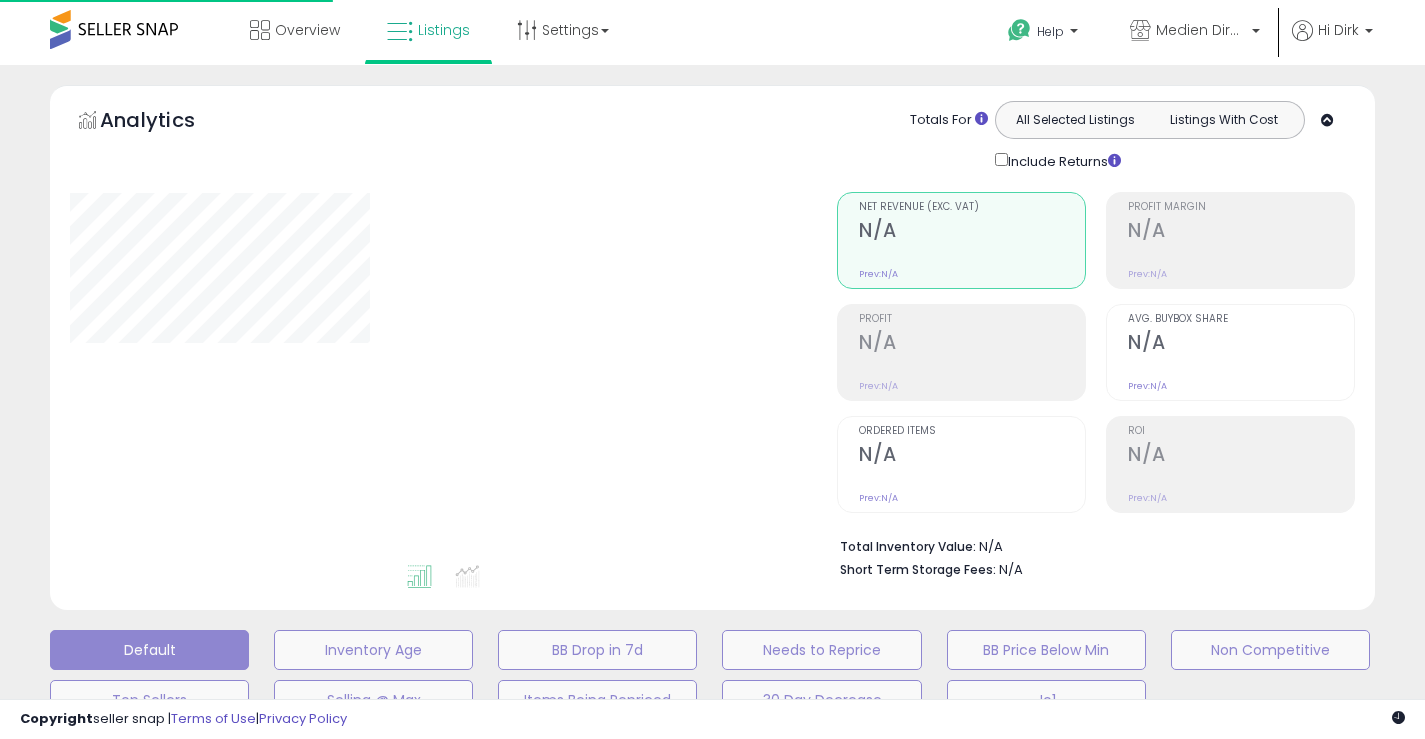 scroll, scrollTop: 0, scrollLeft: 0, axis: both 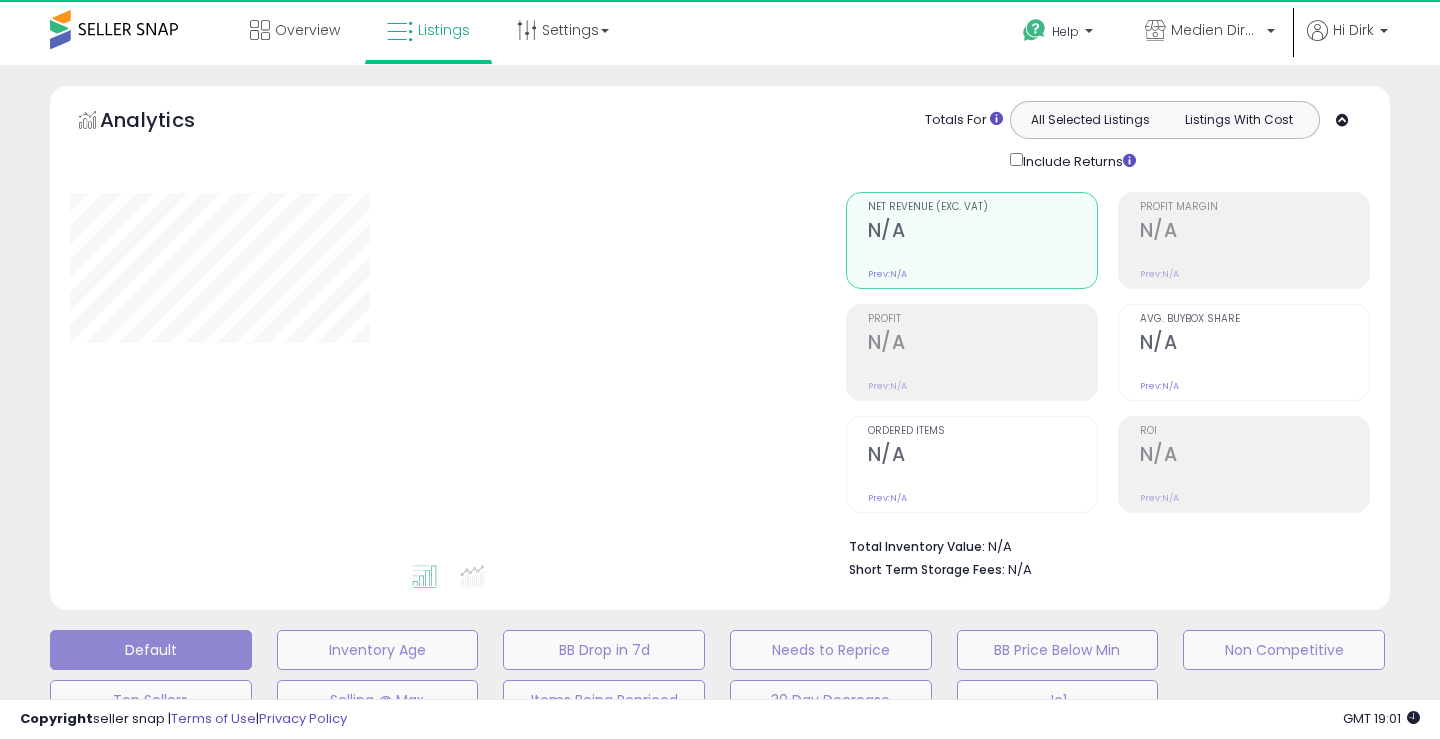 select on "**" 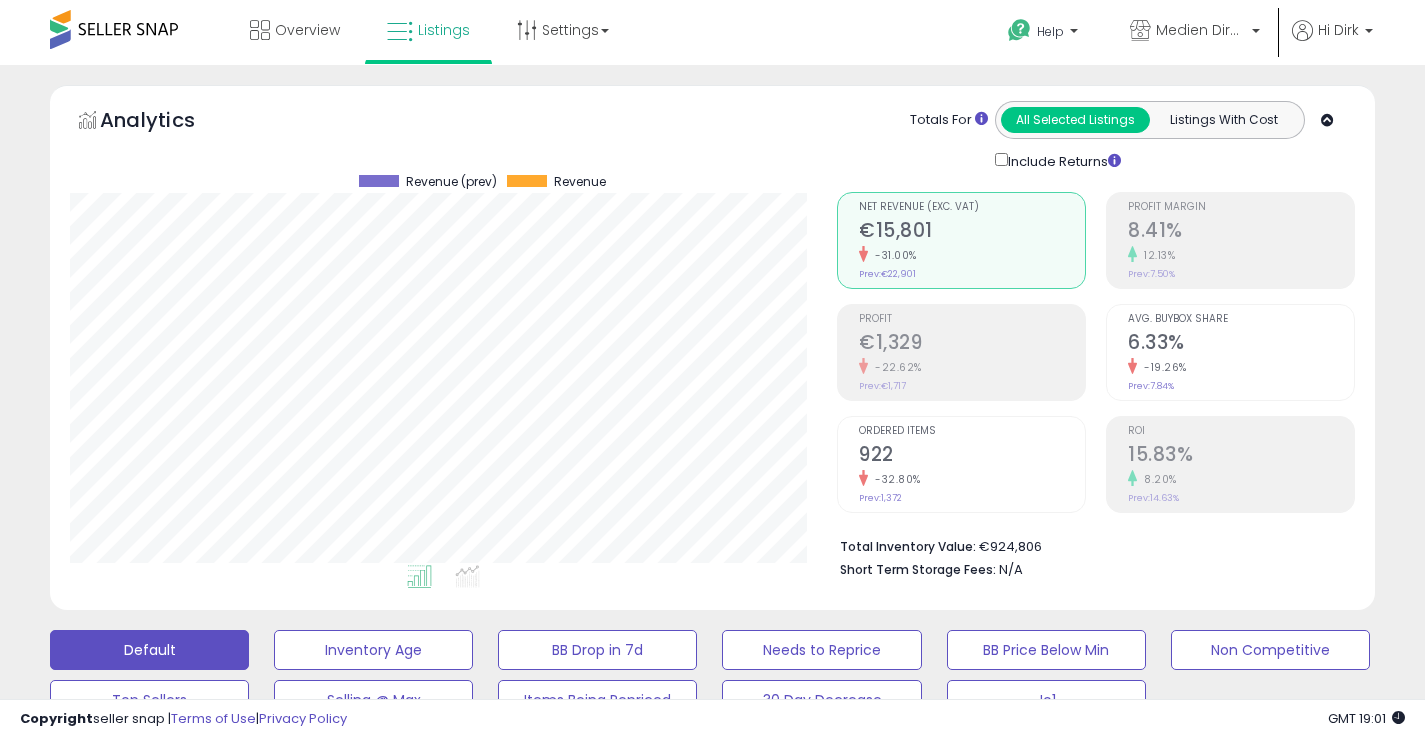 scroll, scrollTop: 999590, scrollLeft: 999233, axis: both 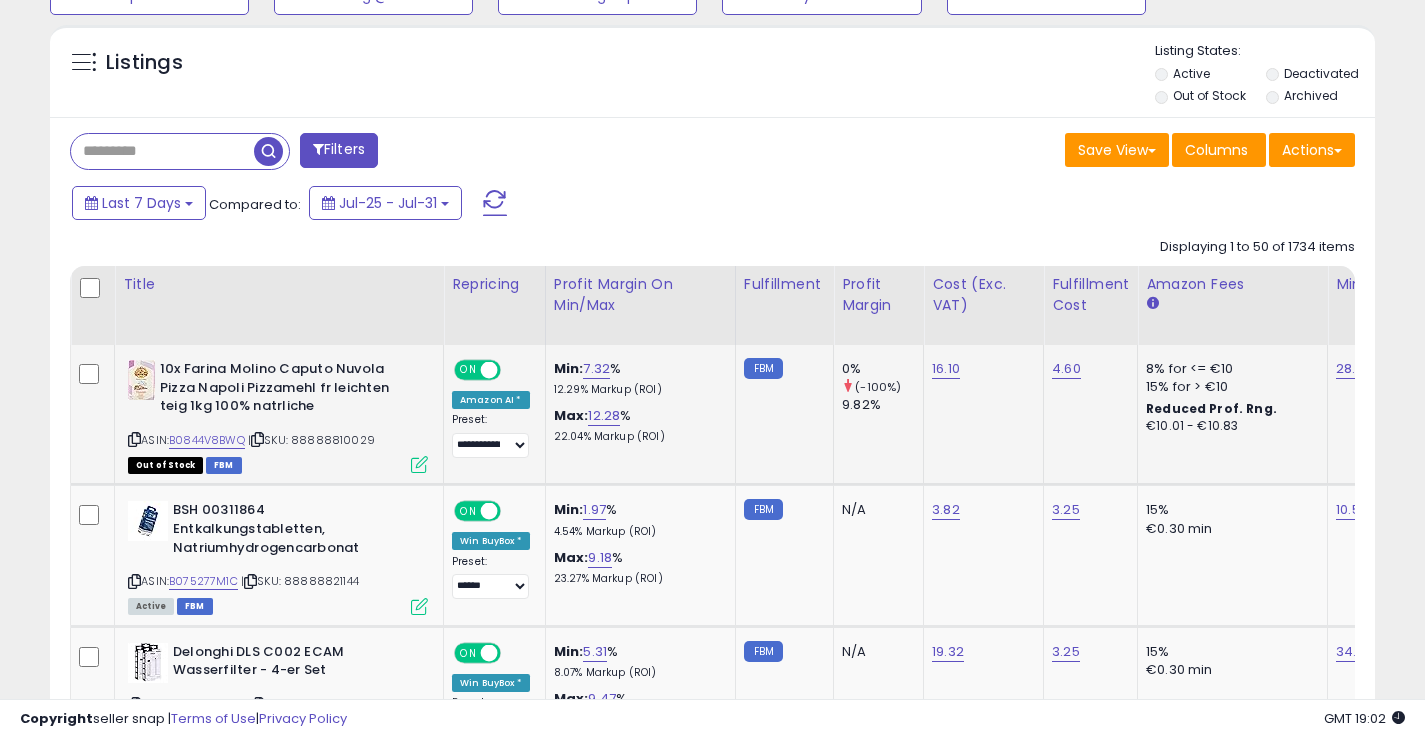 click on "8% for <= €10 15% for > €10 Reduced Prof. Rng. €10.01 - €10.83" 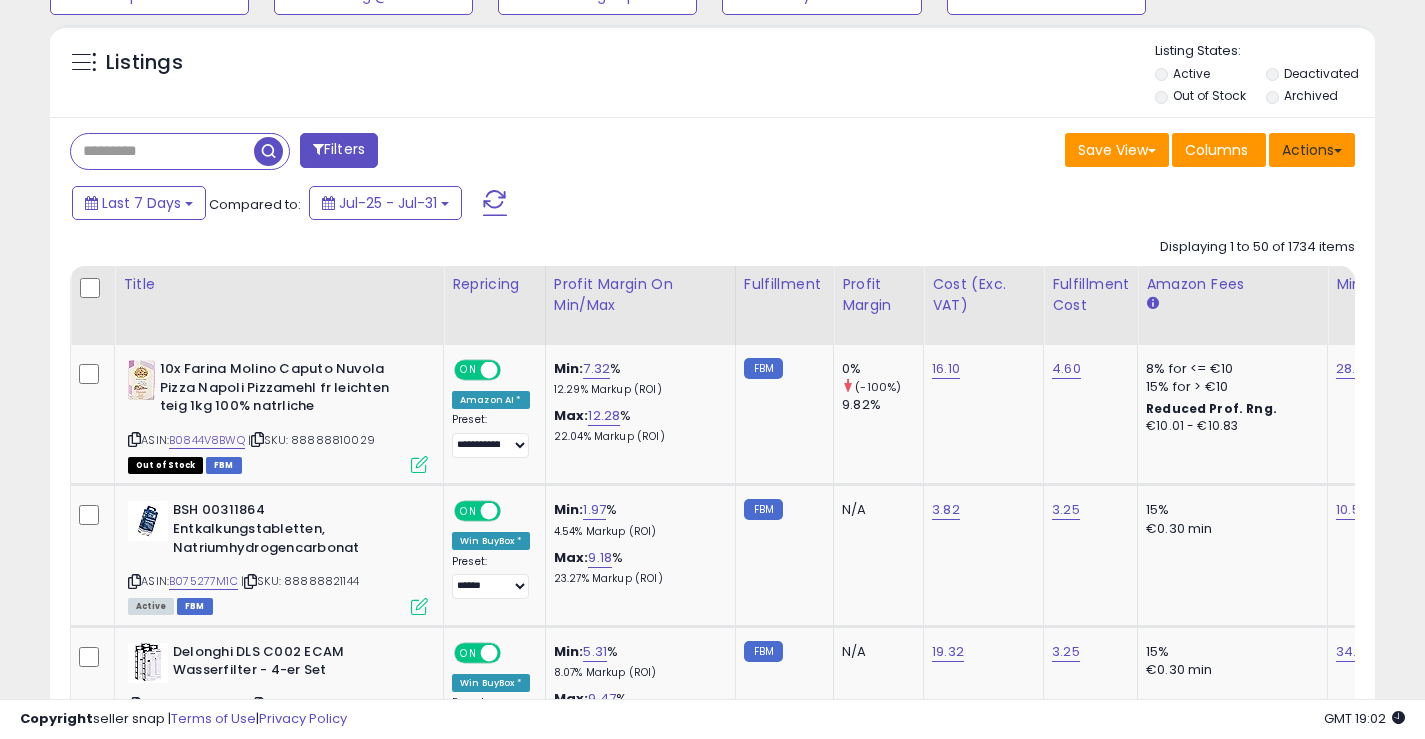 click on "Actions" at bounding box center (1312, 150) 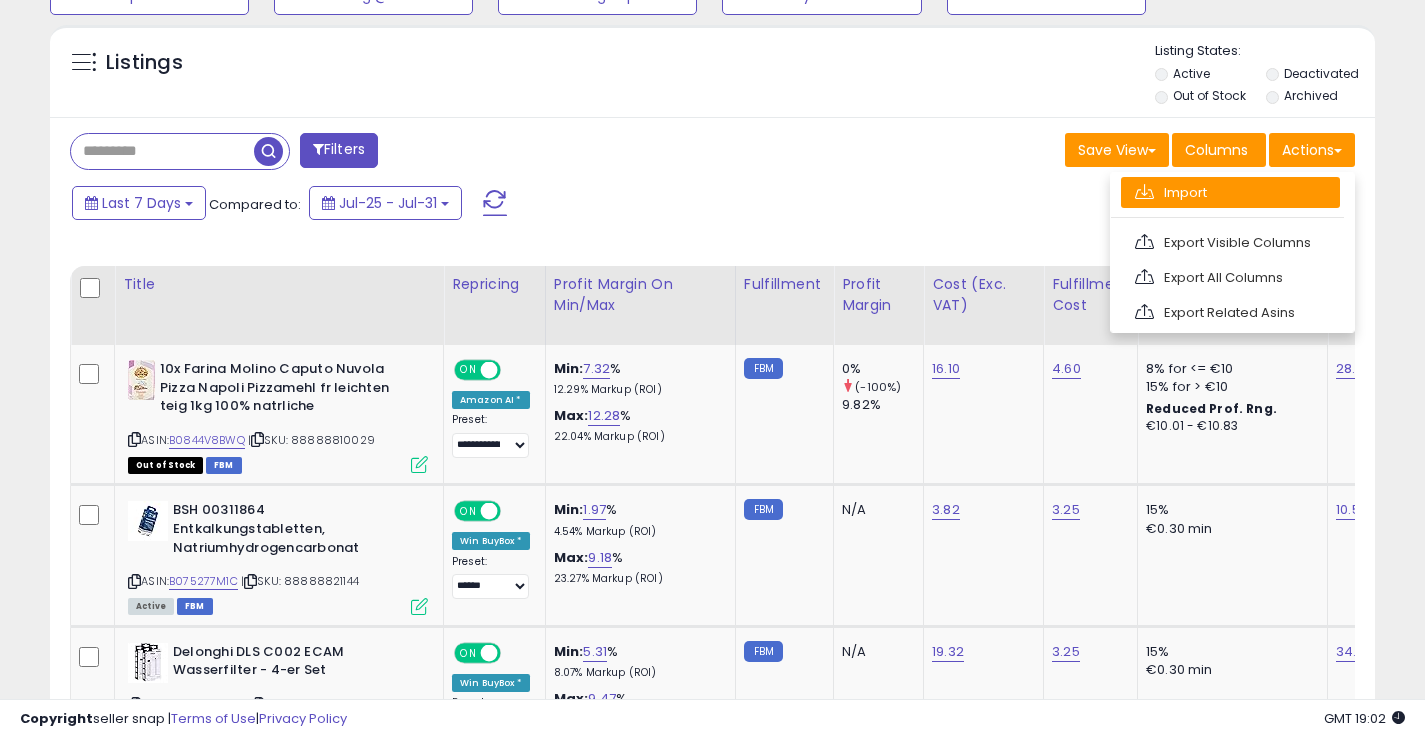 click on "Import" at bounding box center [1230, 192] 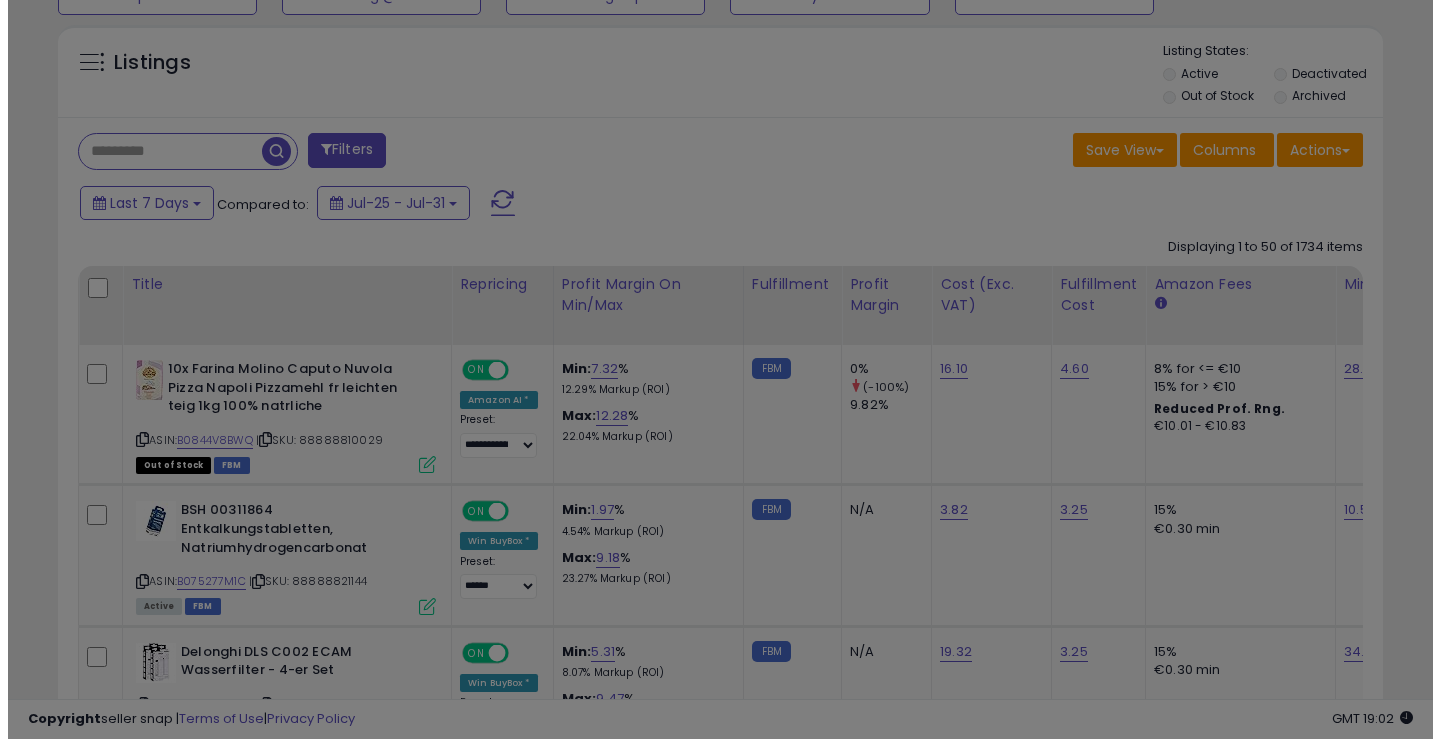 scroll, scrollTop: 999590, scrollLeft: 999224, axis: both 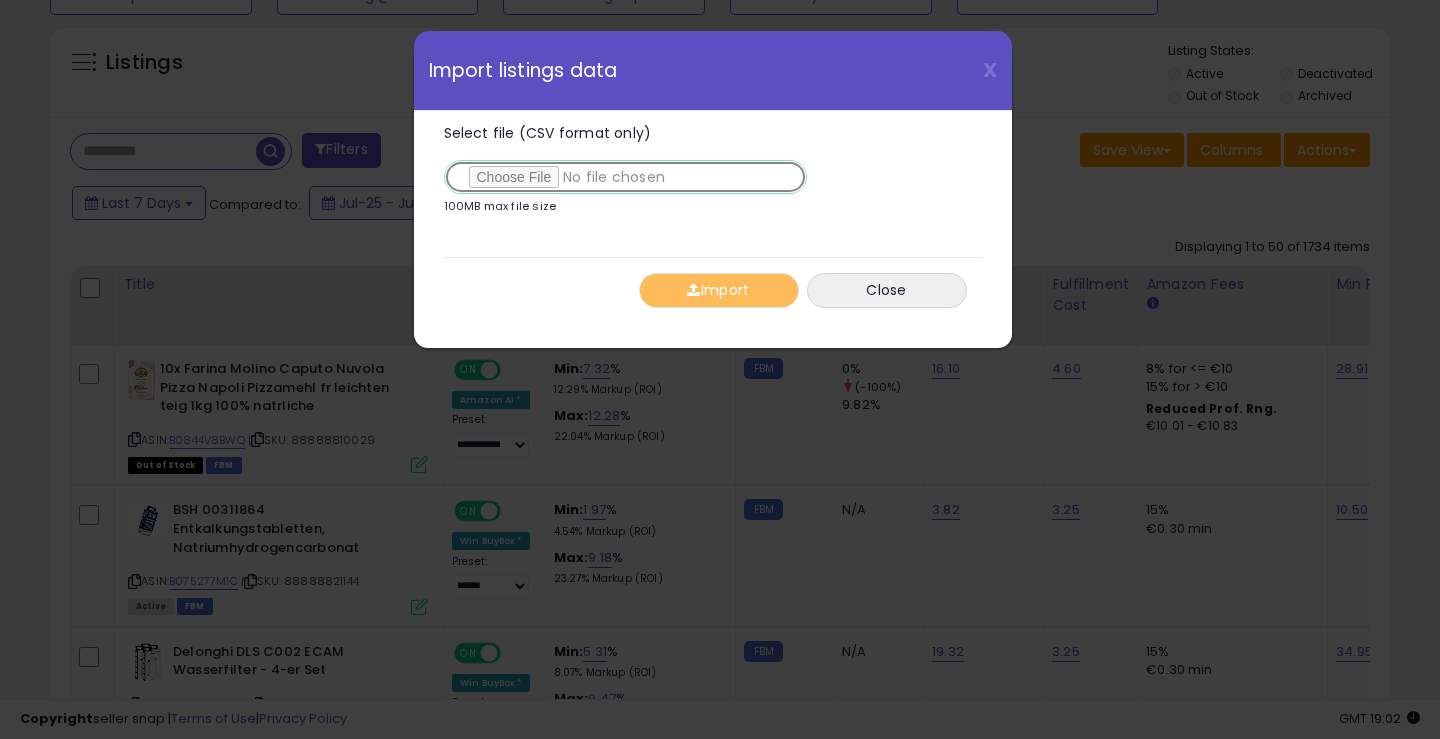 click on "Select file (CSV format only)" at bounding box center [625, 177] 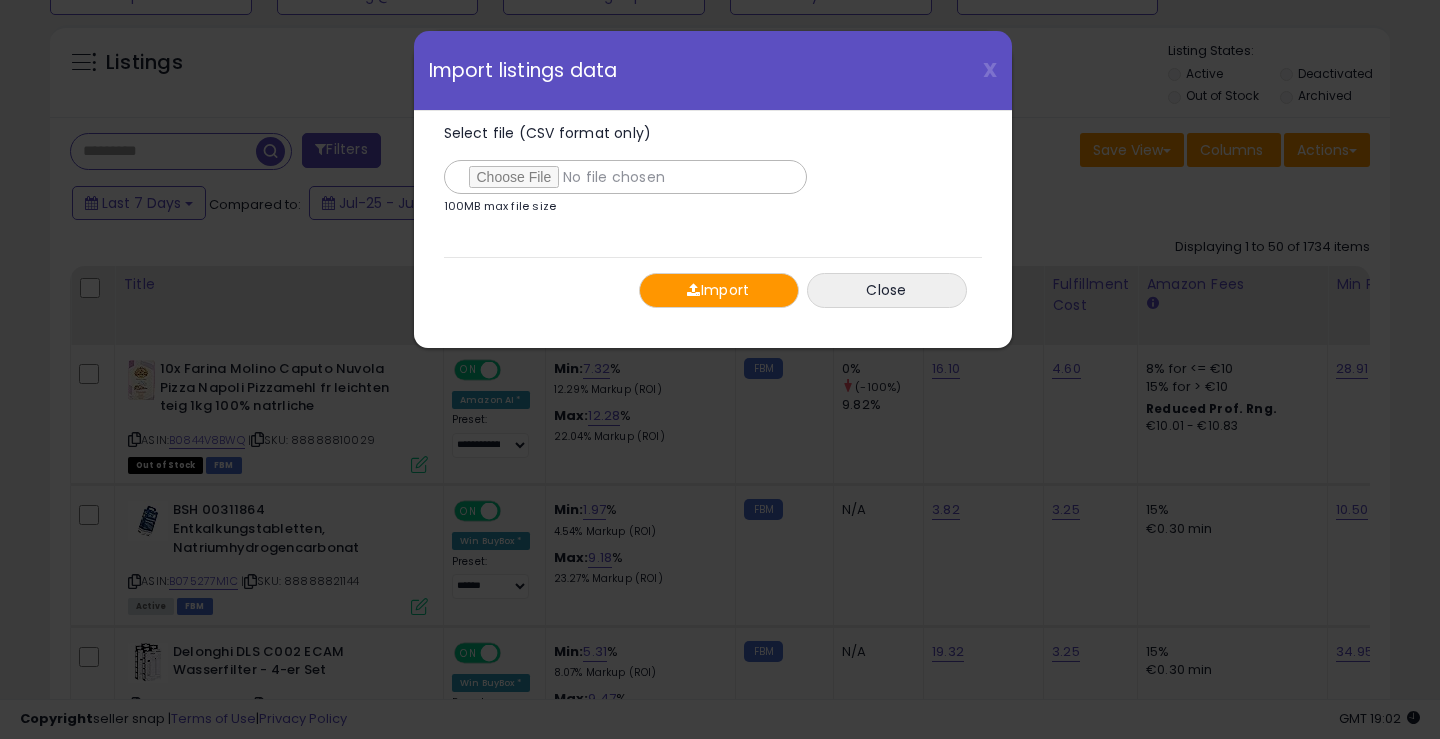 click on "Import" at bounding box center [719, 290] 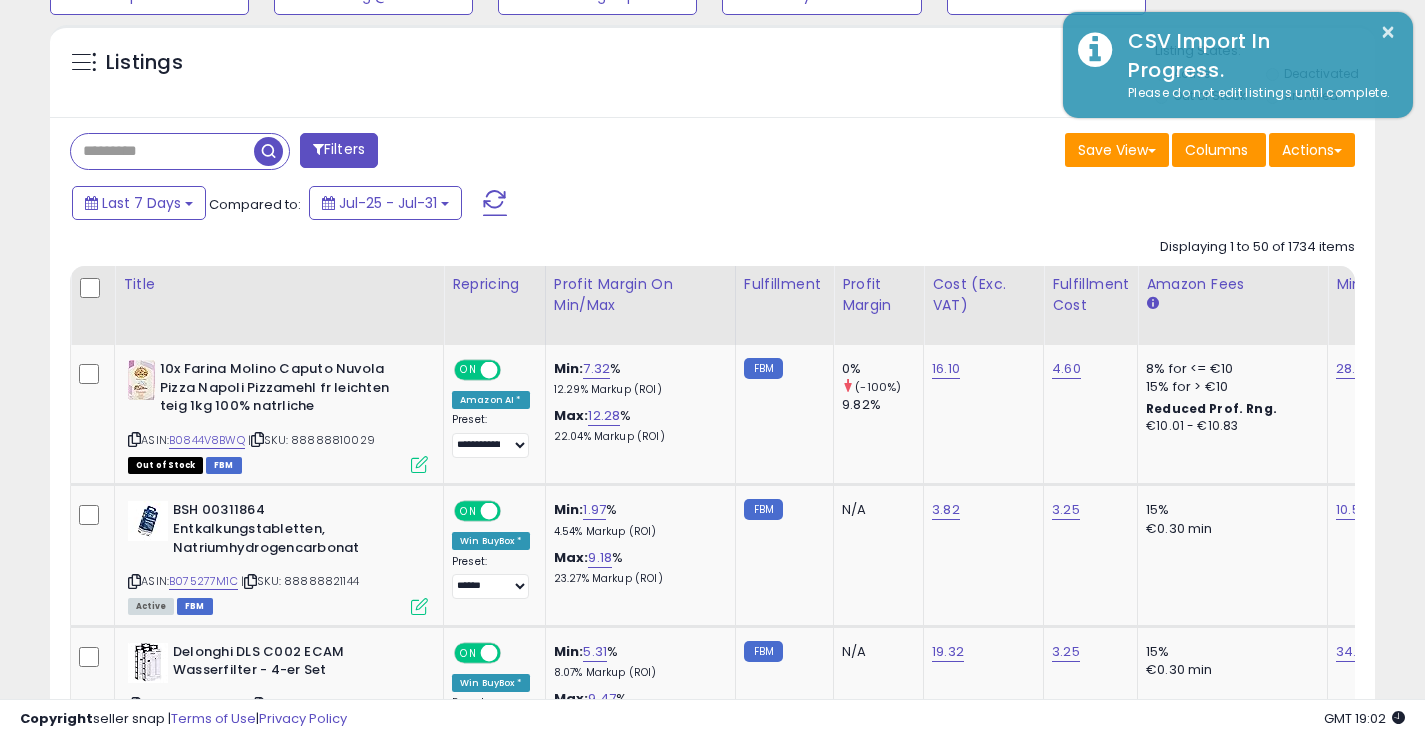 scroll, scrollTop: 410, scrollLeft: 767, axis: both 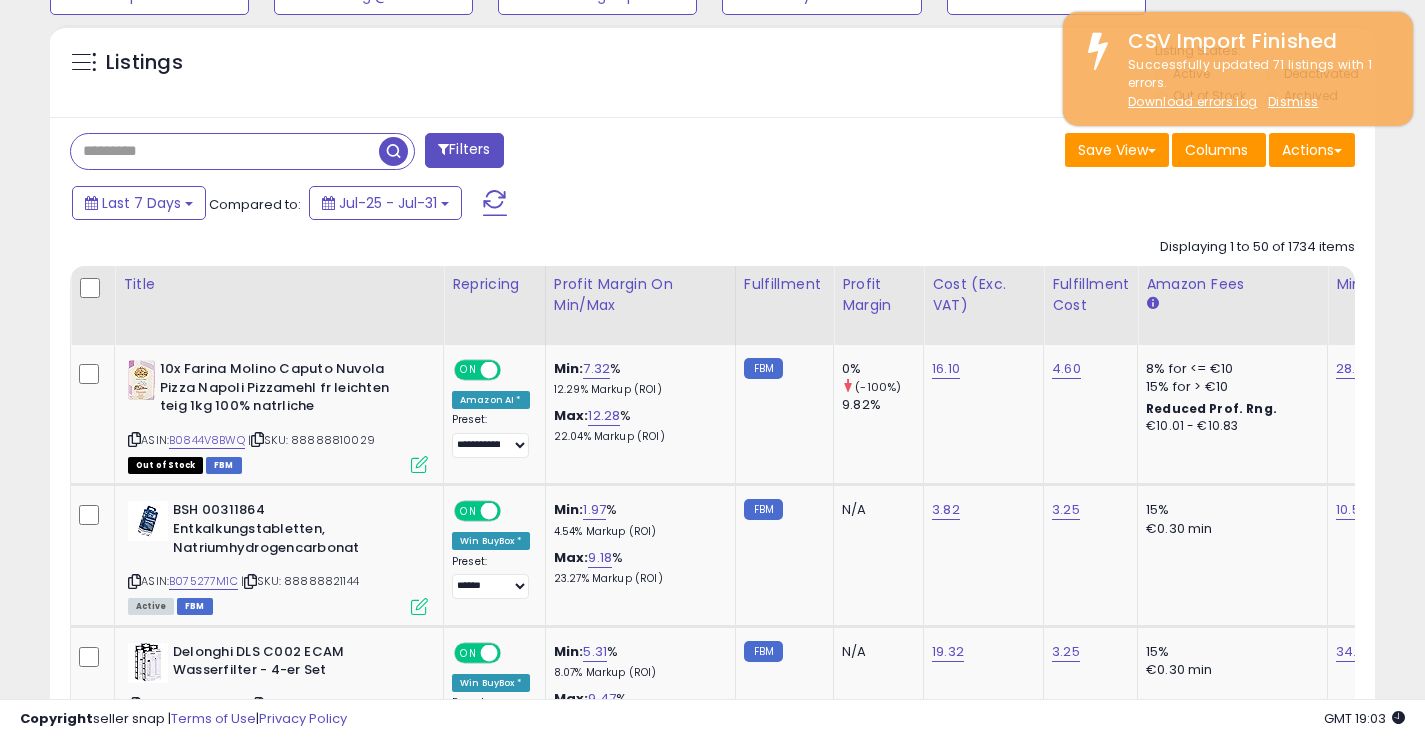 paste on "**********" 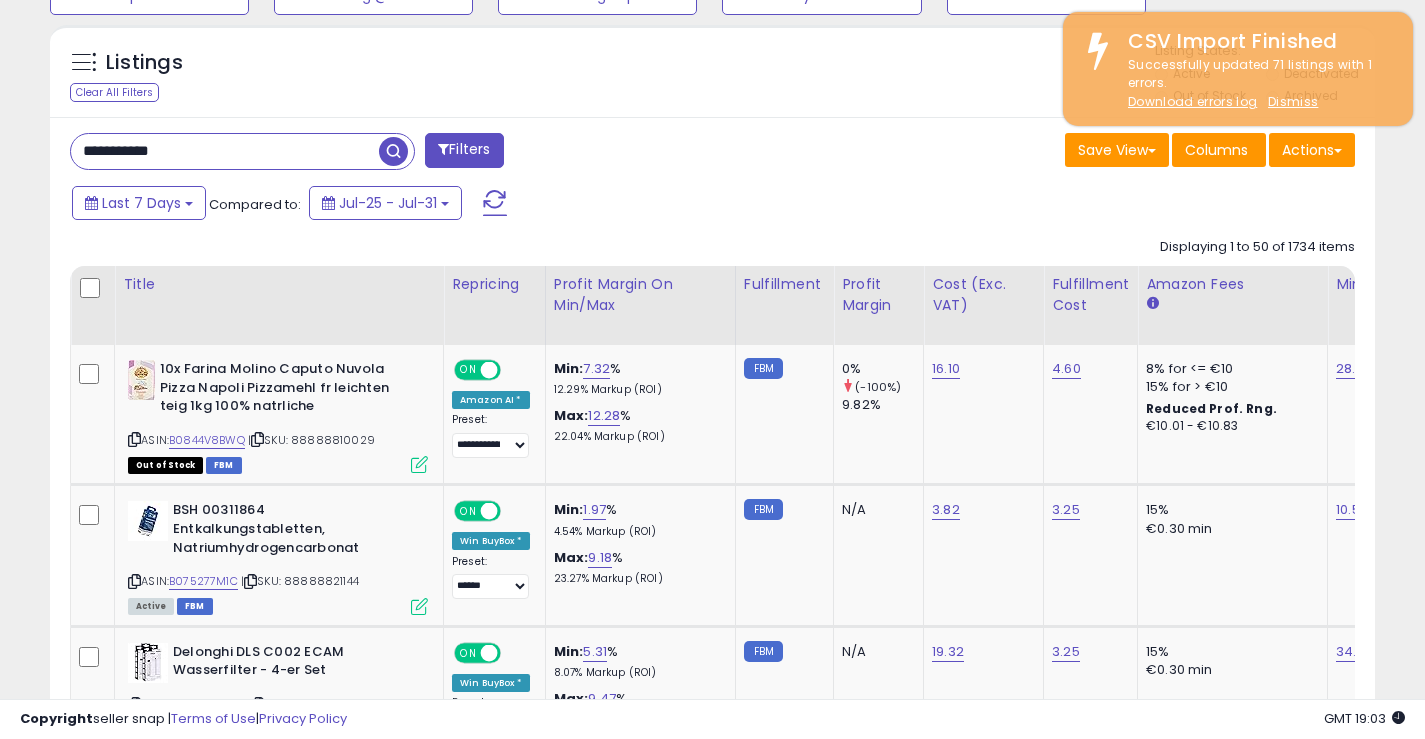 type on "**********" 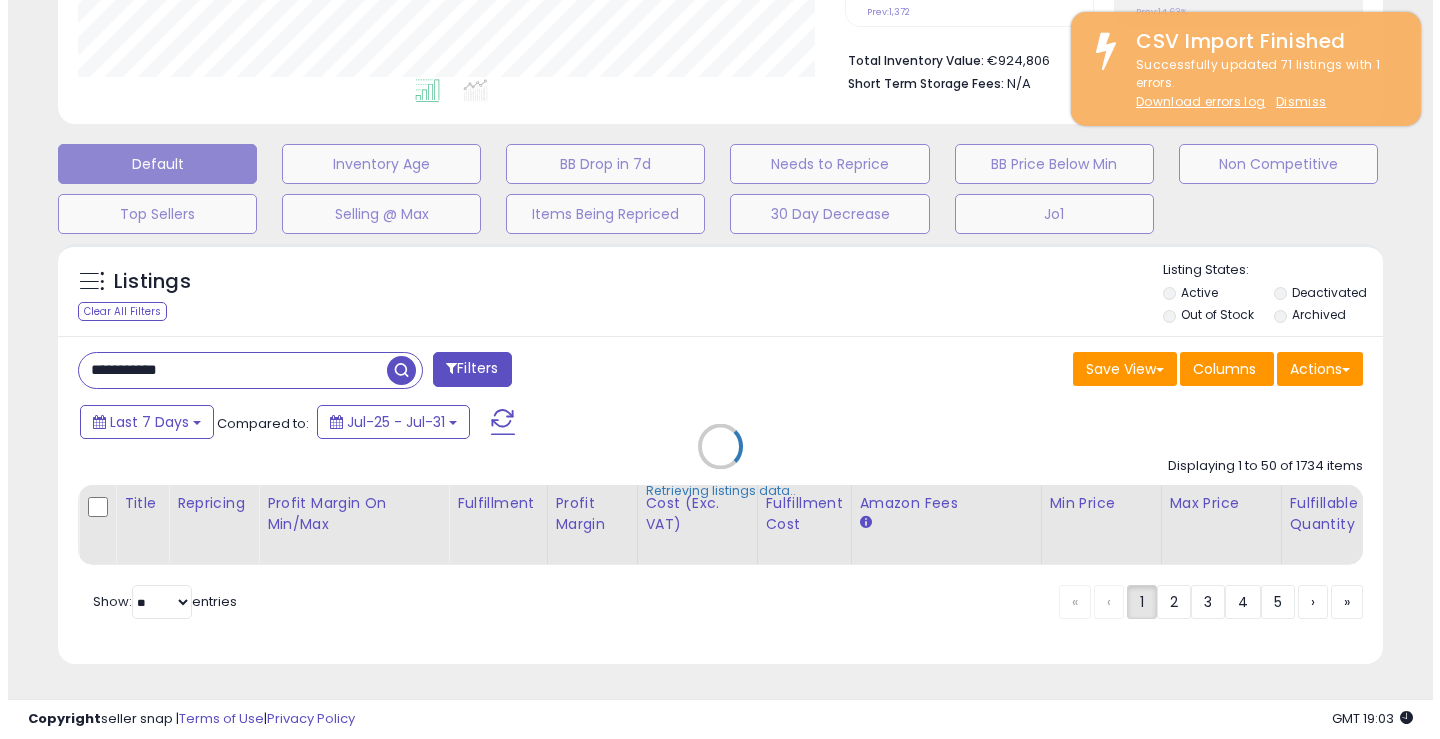 scroll, scrollTop: 501, scrollLeft: 0, axis: vertical 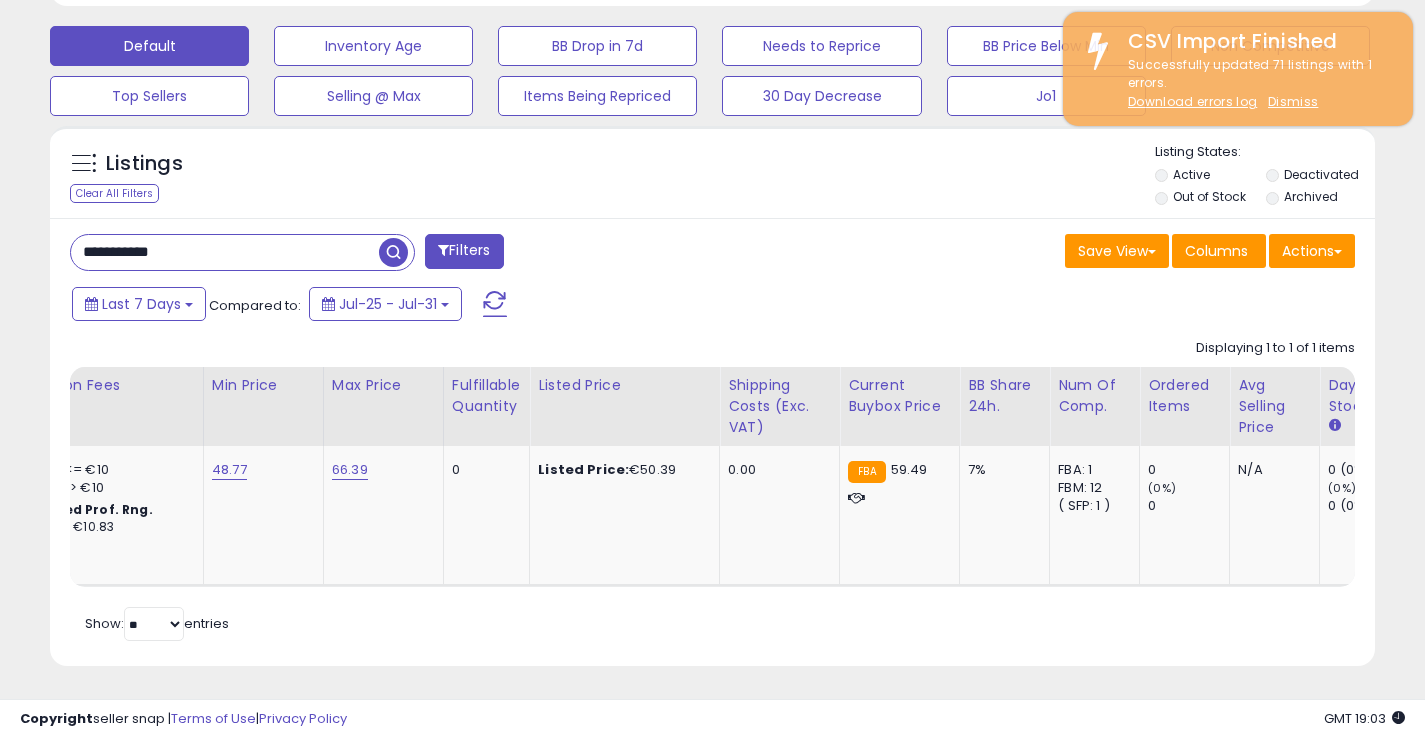 click on "Retrieving listings data..
Displaying 1 to 1 of 1 items
Title
Repricing" at bounding box center [712, 488] 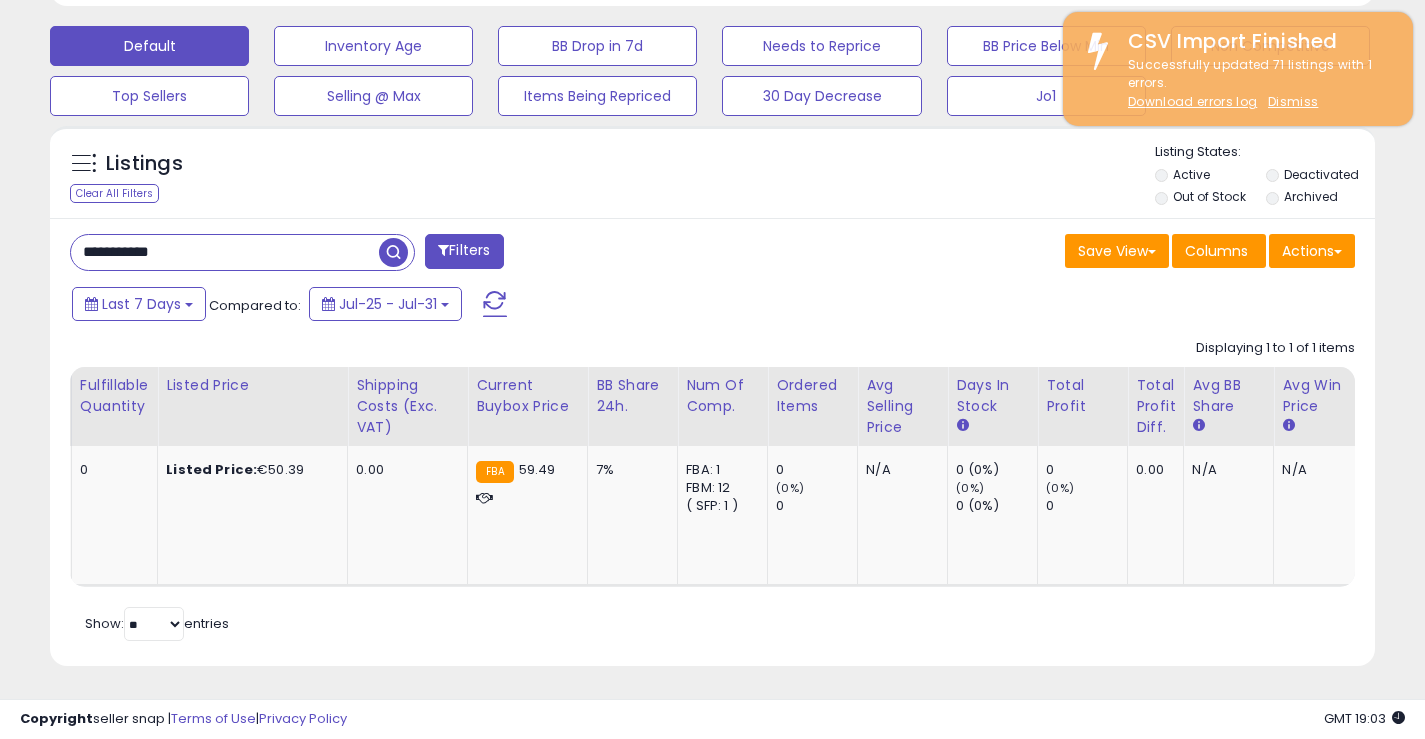 scroll, scrollTop: 0, scrollLeft: 372, axis: horizontal 